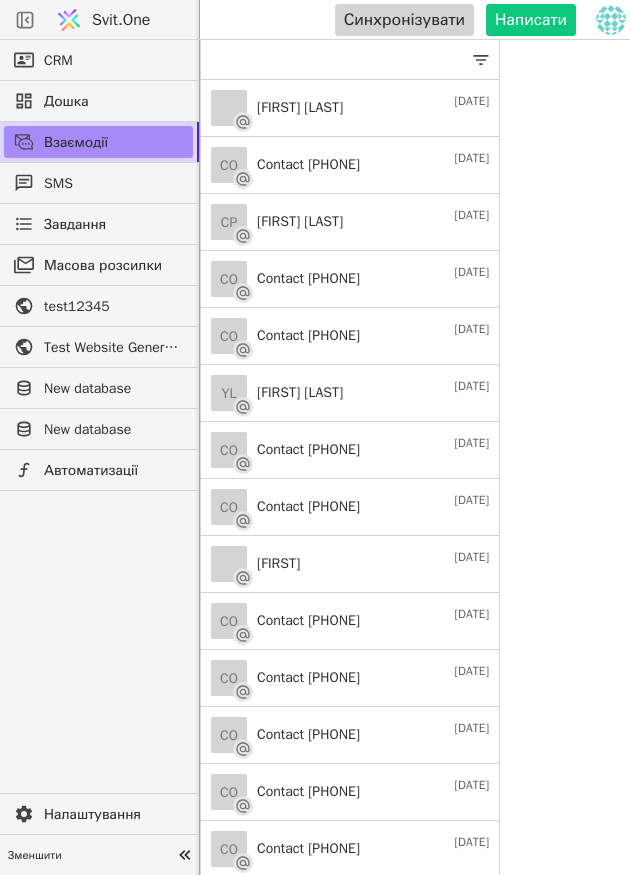 scroll, scrollTop: 0, scrollLeft: 0, axis: both 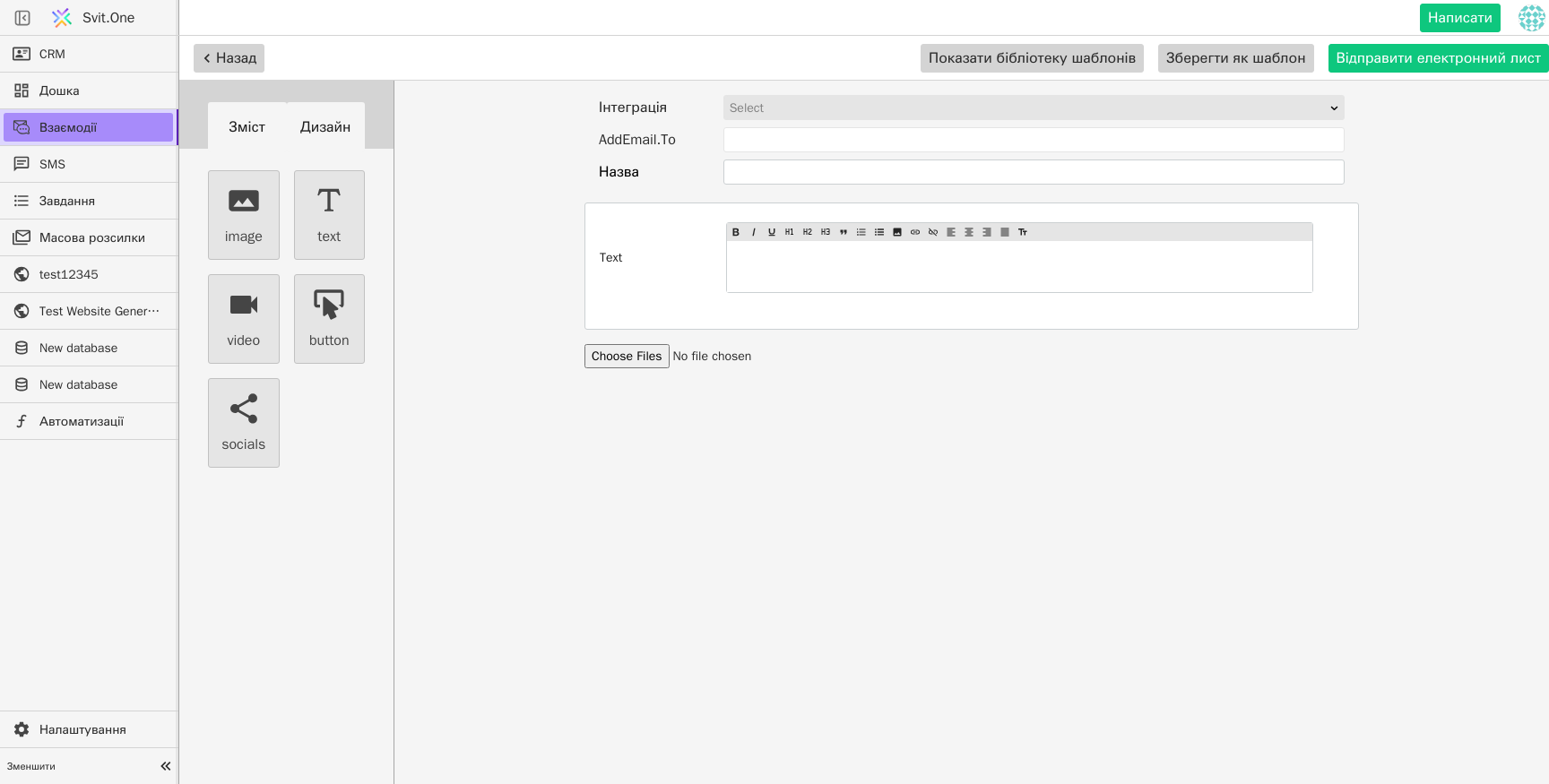 click on "Дизайн" at bounding box center (326, 127) 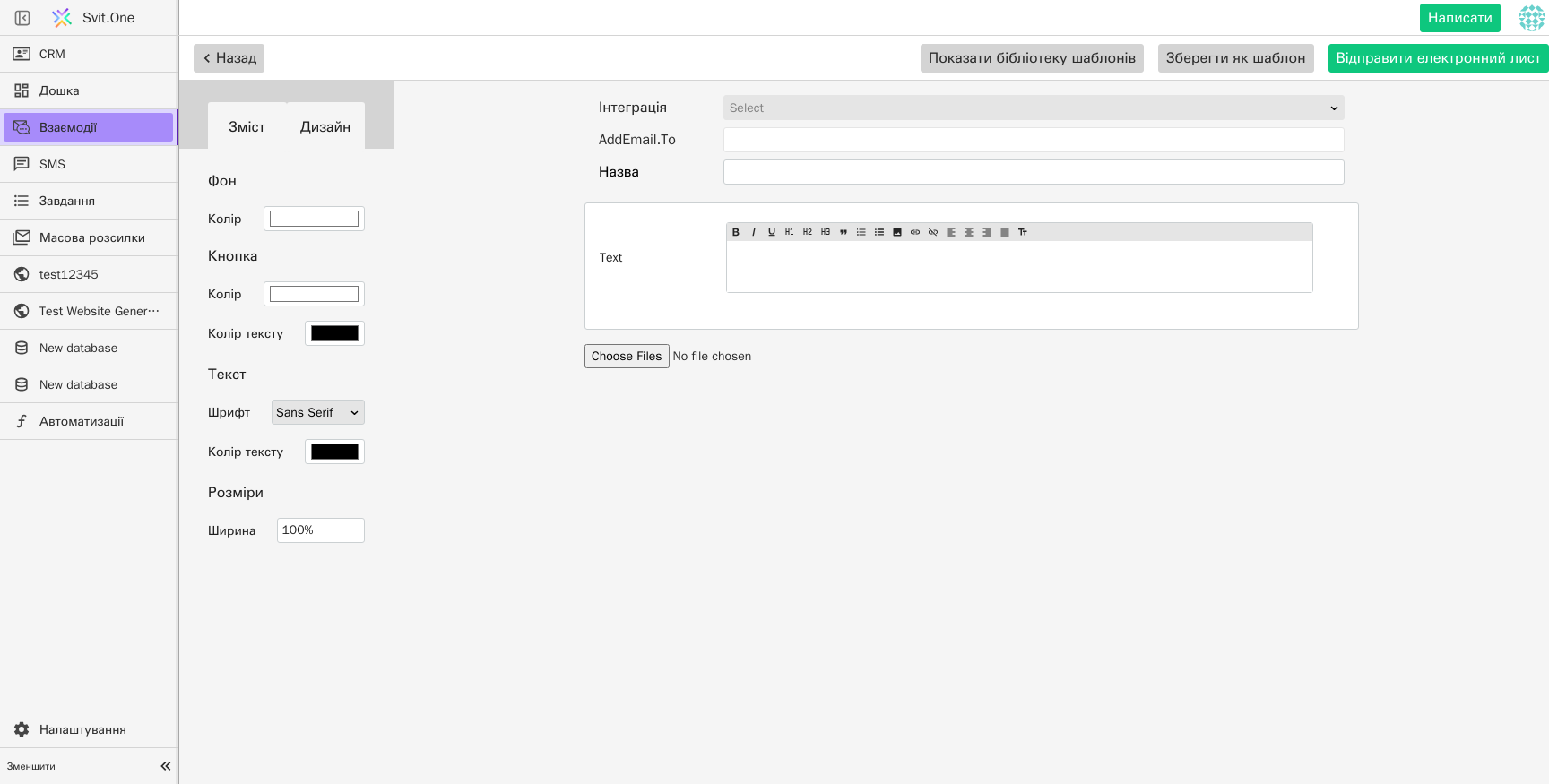 click on "Зміст" at bounding box center (247, 127) 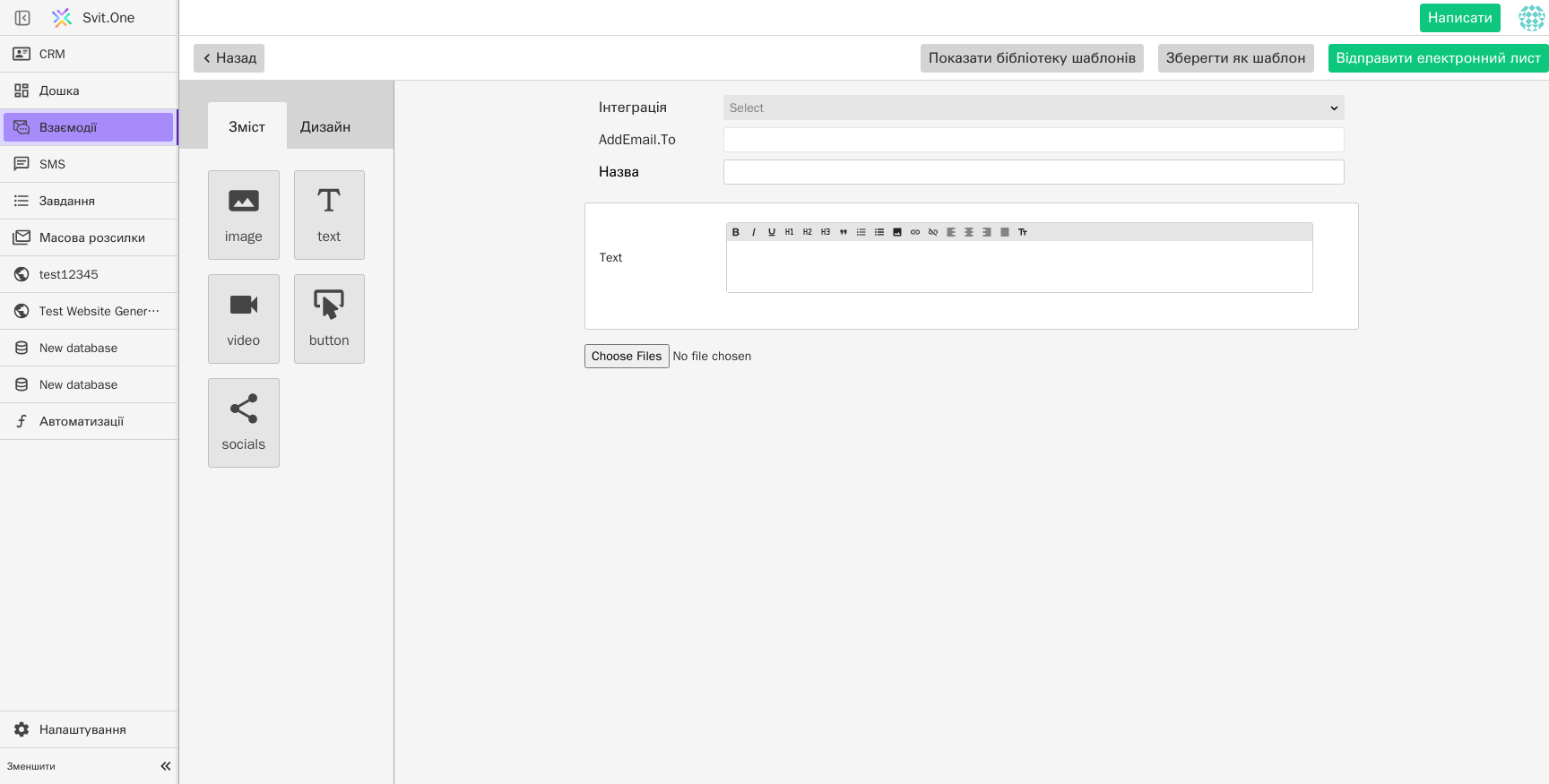 click on "Select" at bounding box center [1028, 108] 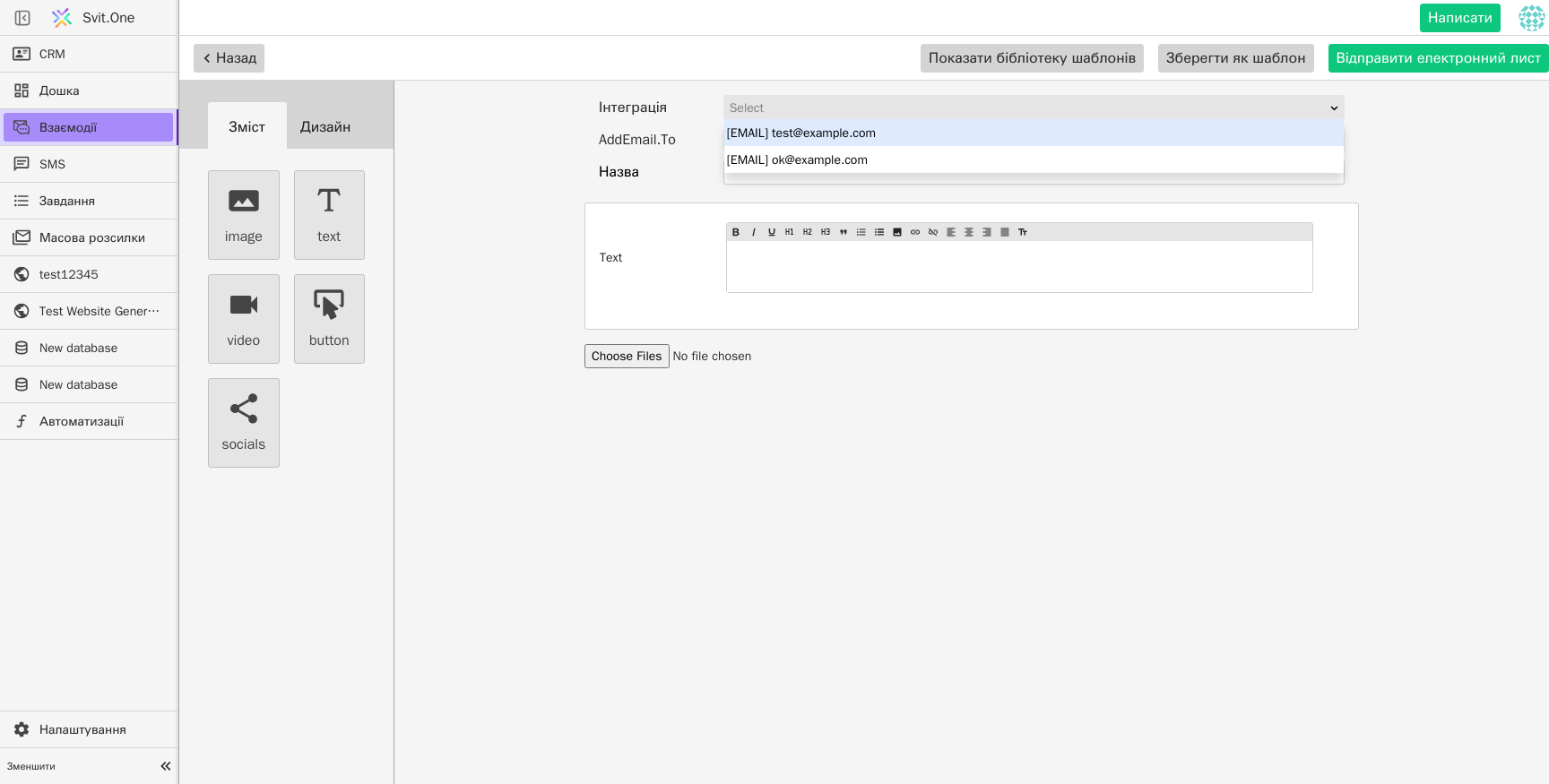 click on "Select" at bounding box center (1028, 108) 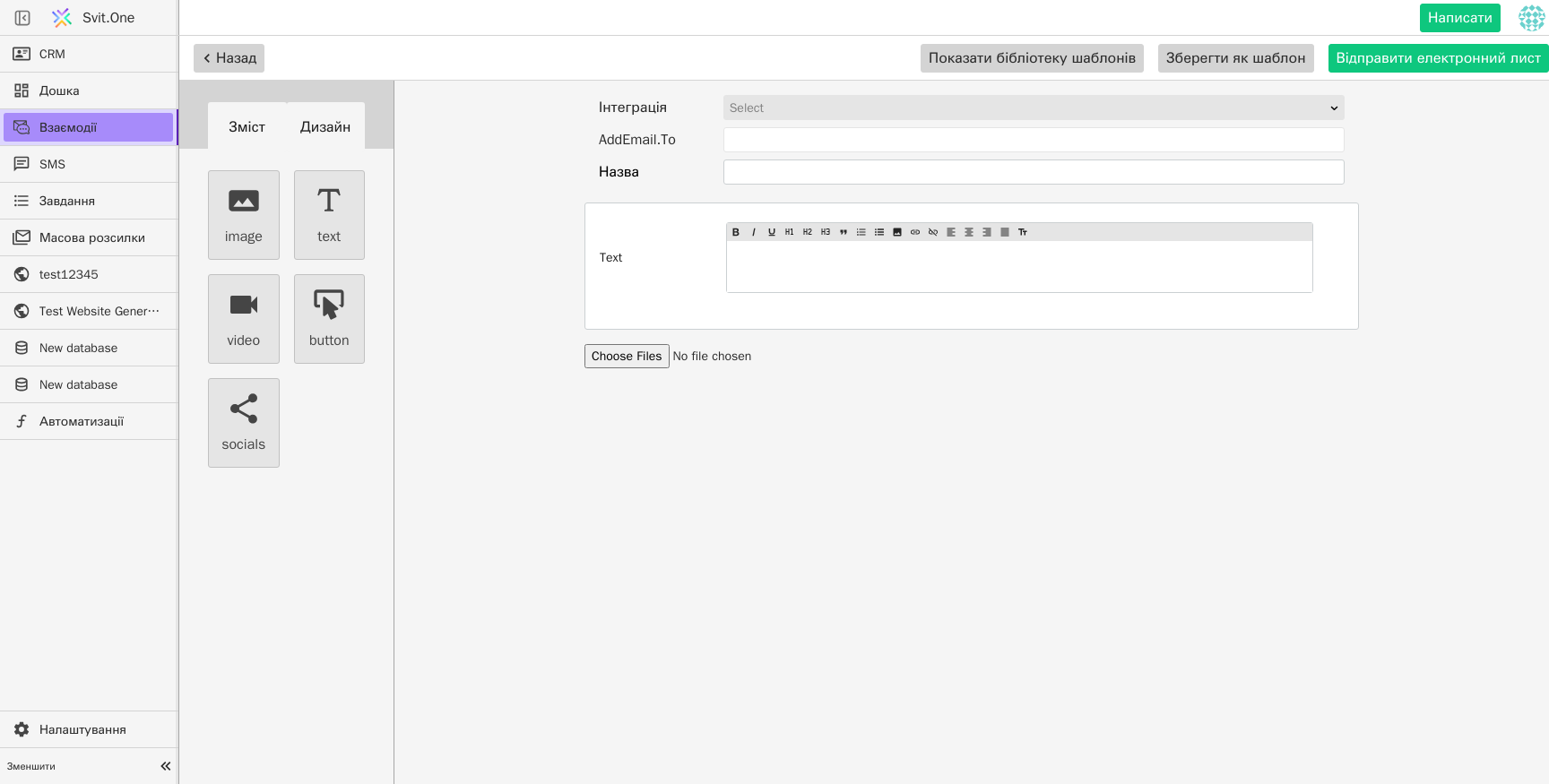 click on "Дизайн" at bounding box center (326, 127) 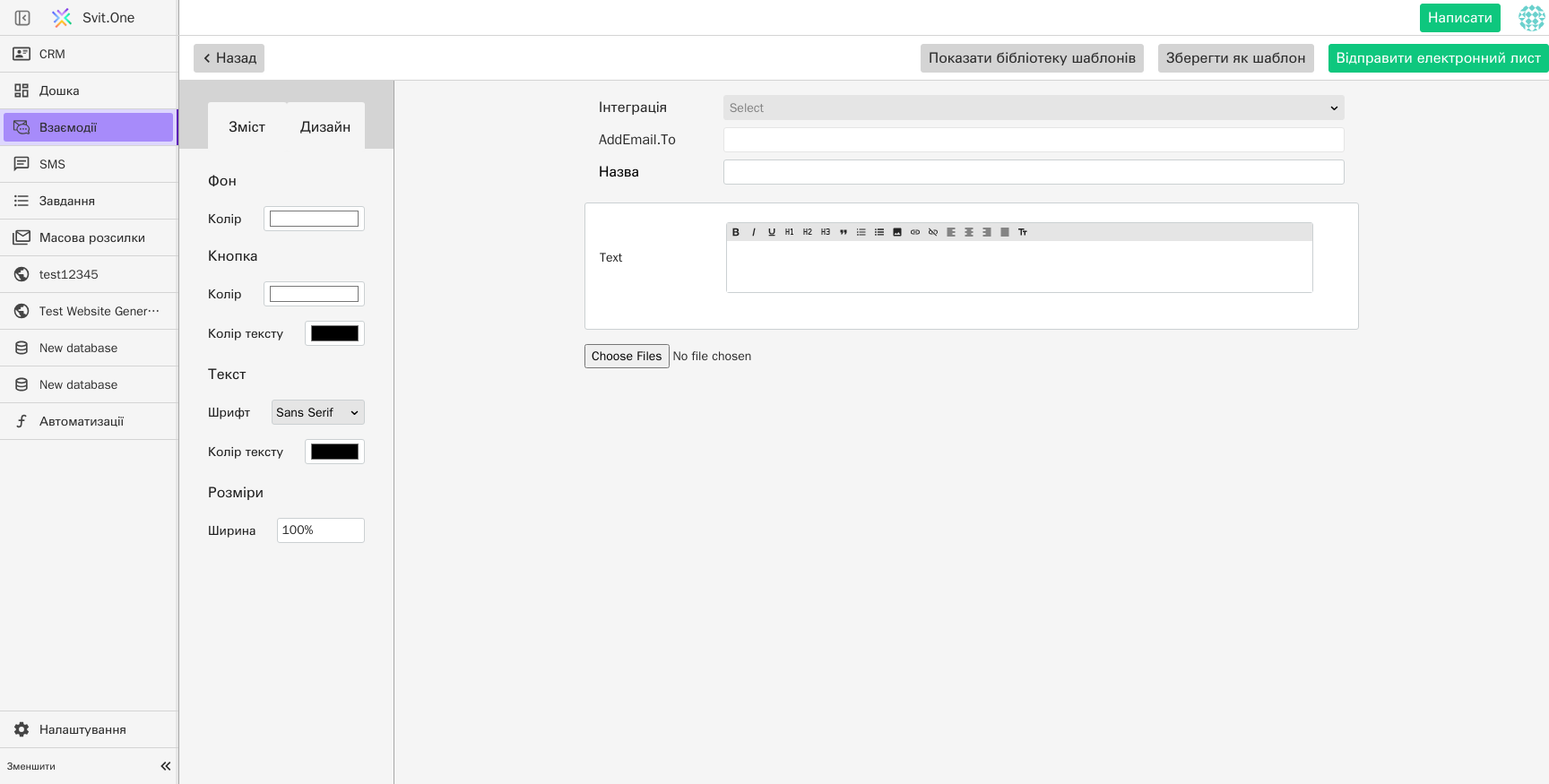 click on "Зміст" at bounding box center [247, 127] 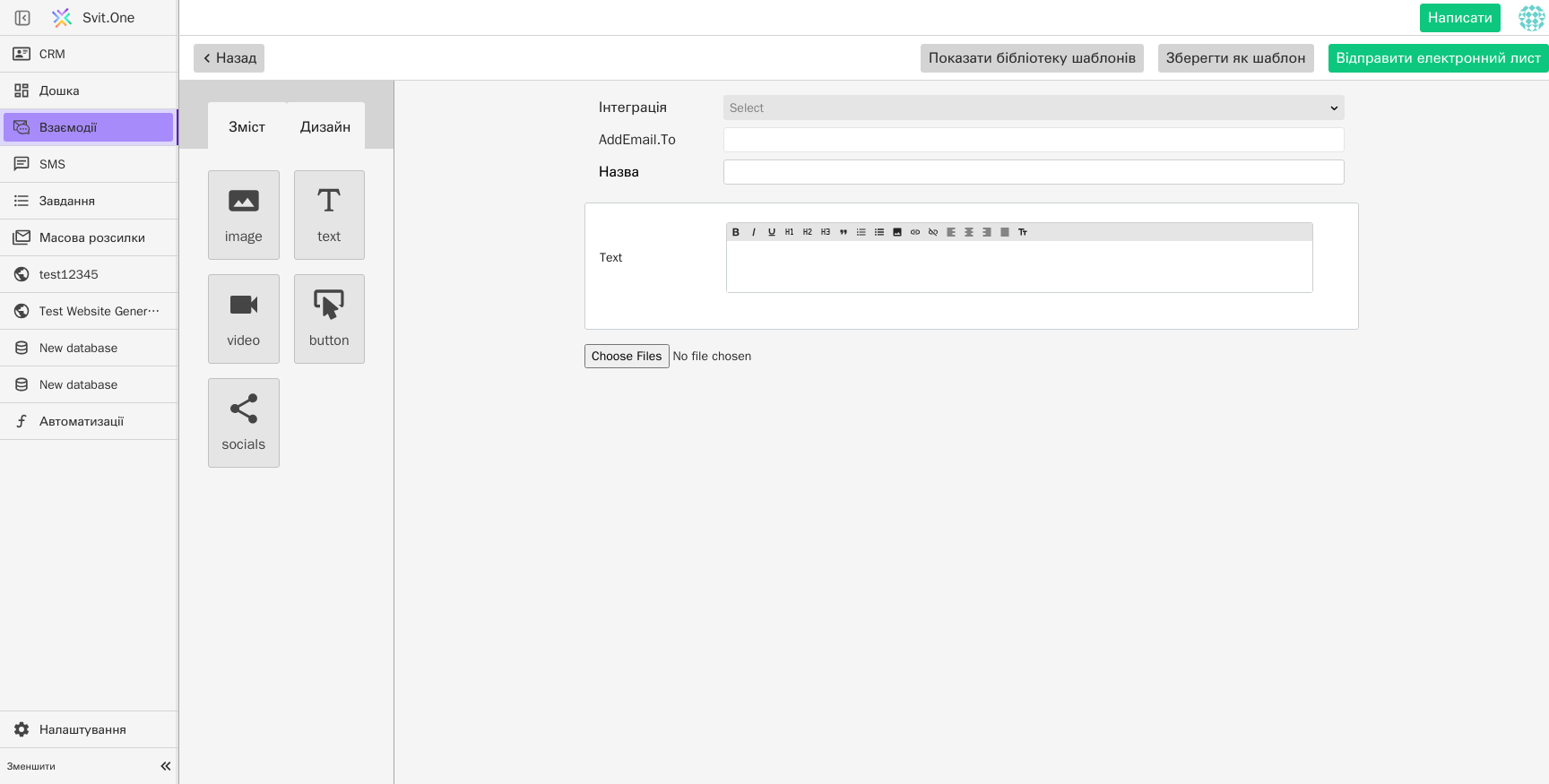 click on "Дизайн" at bounding box center [326, 127] 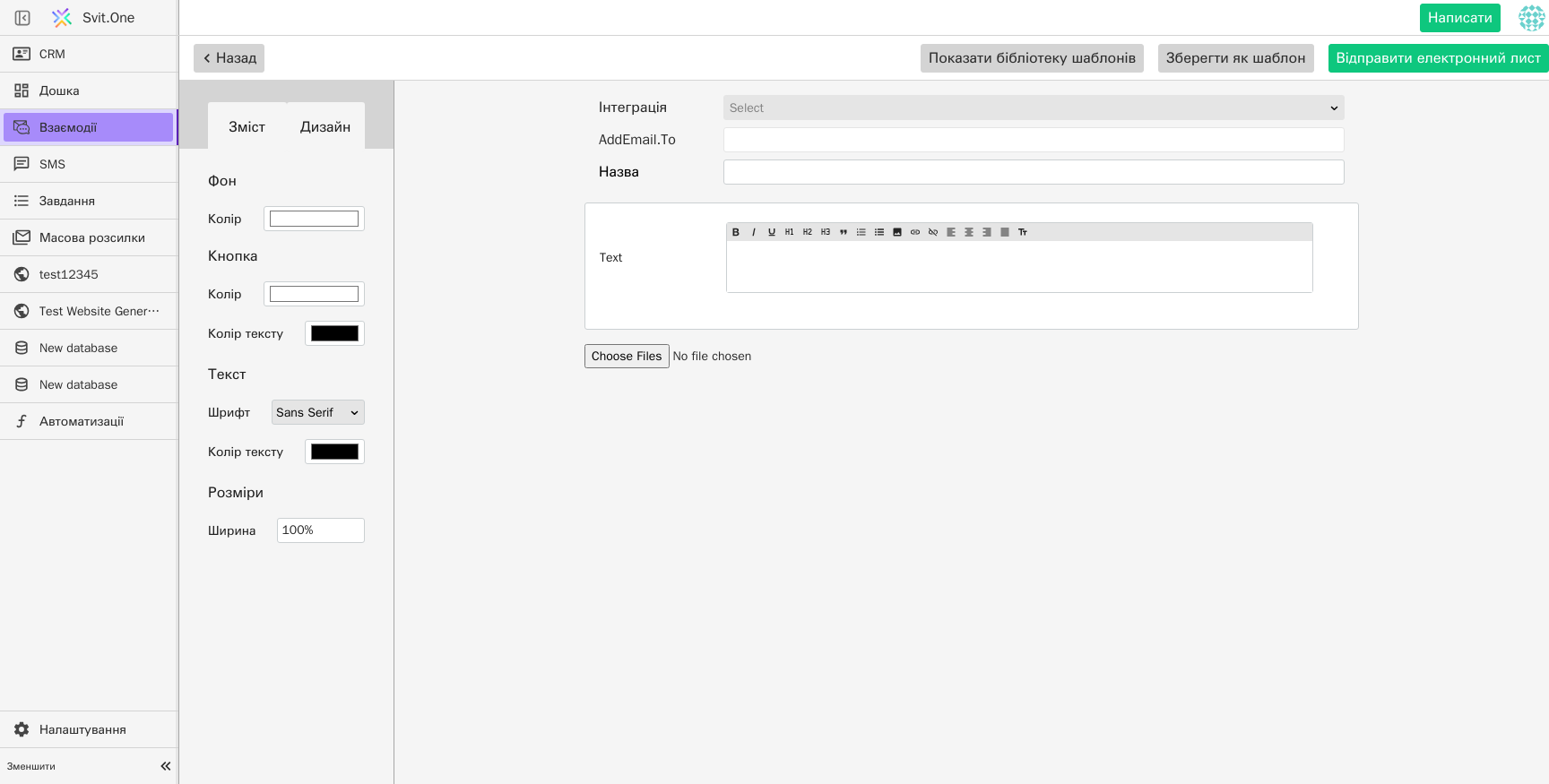 click on "Зміст" at bounding box center [247, 127] 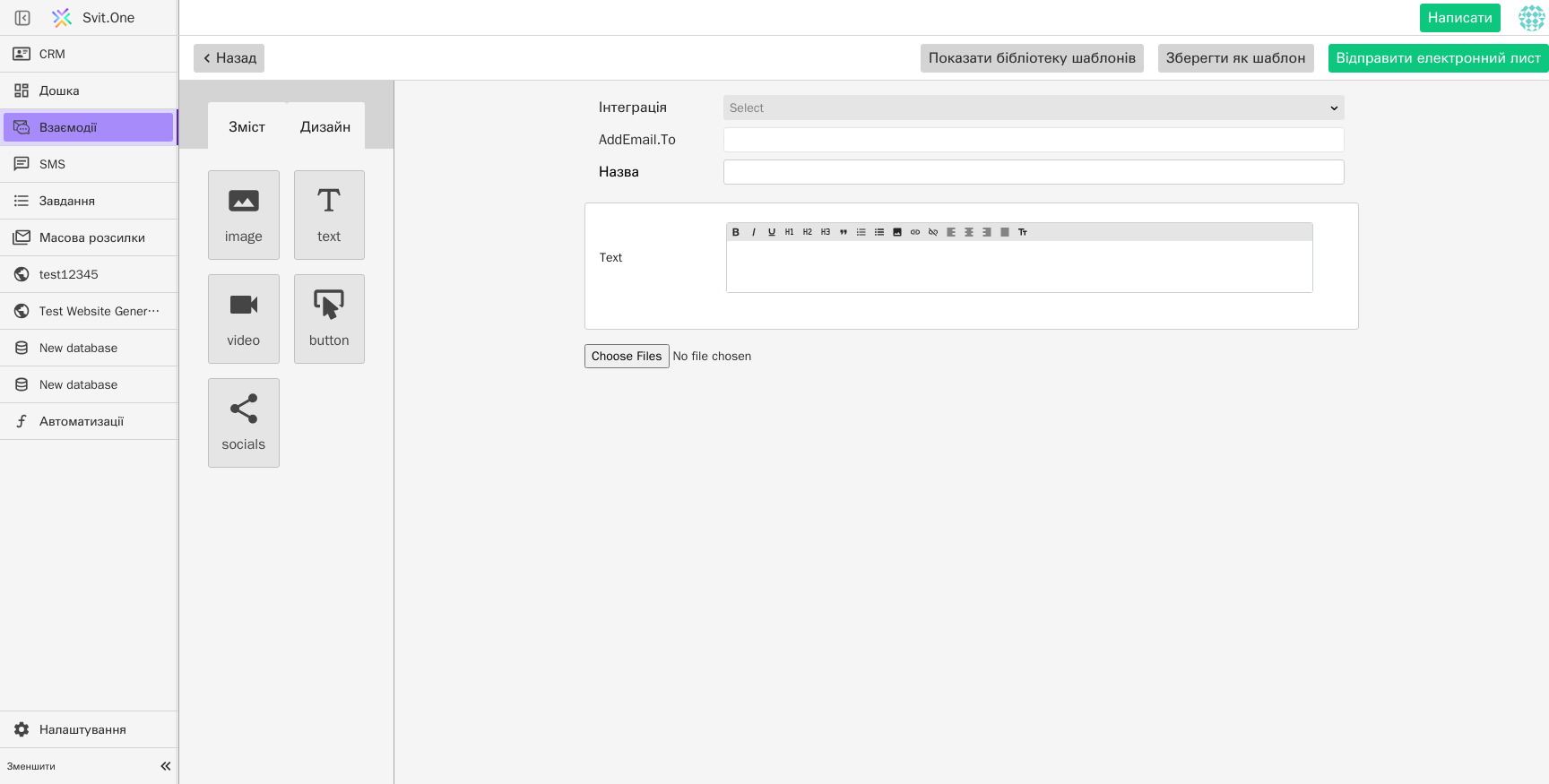 click on "Дизайн" at bounding box center (326, 127) 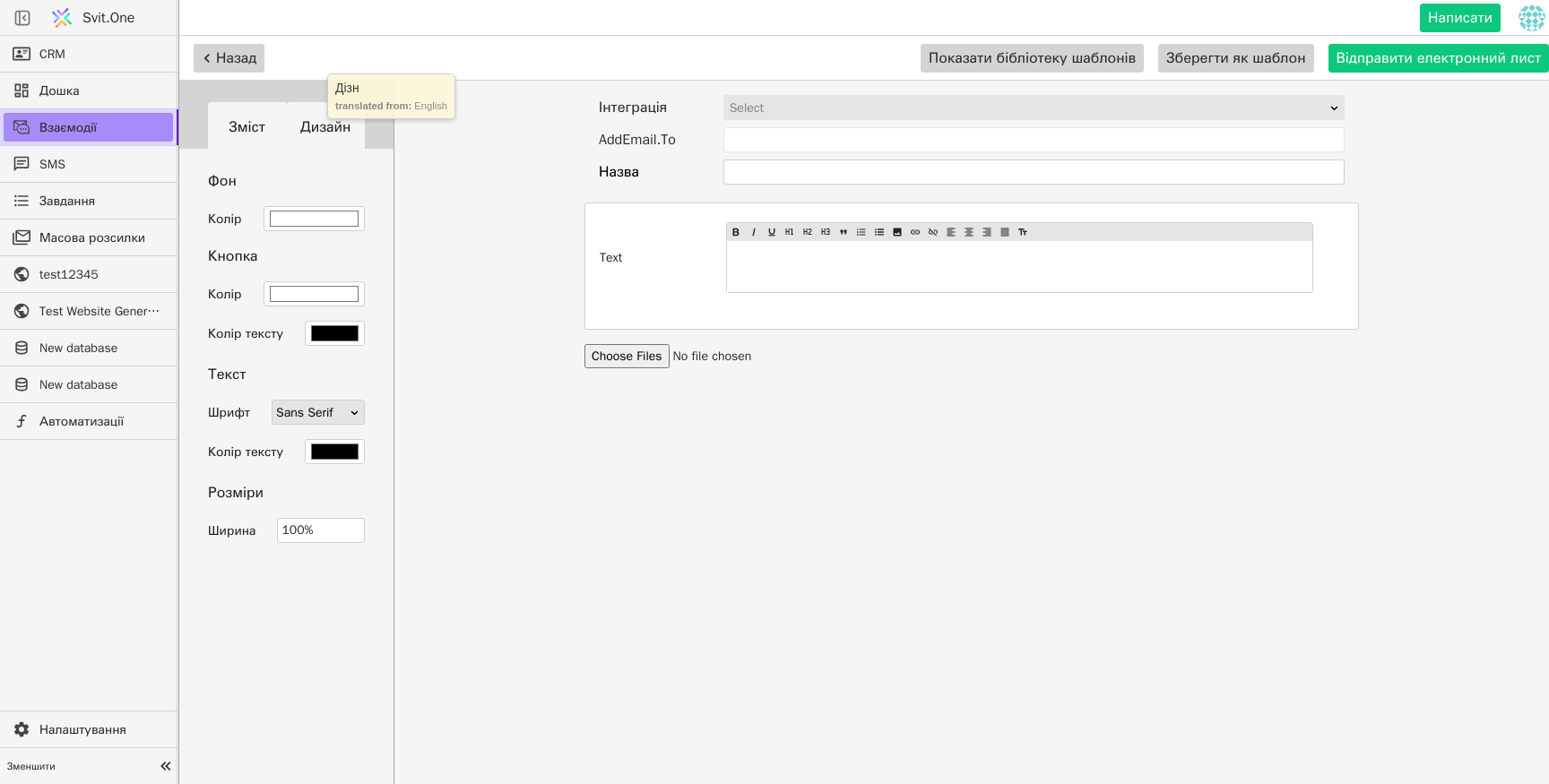 click on "Зміст" at bounding box center (247, 127) 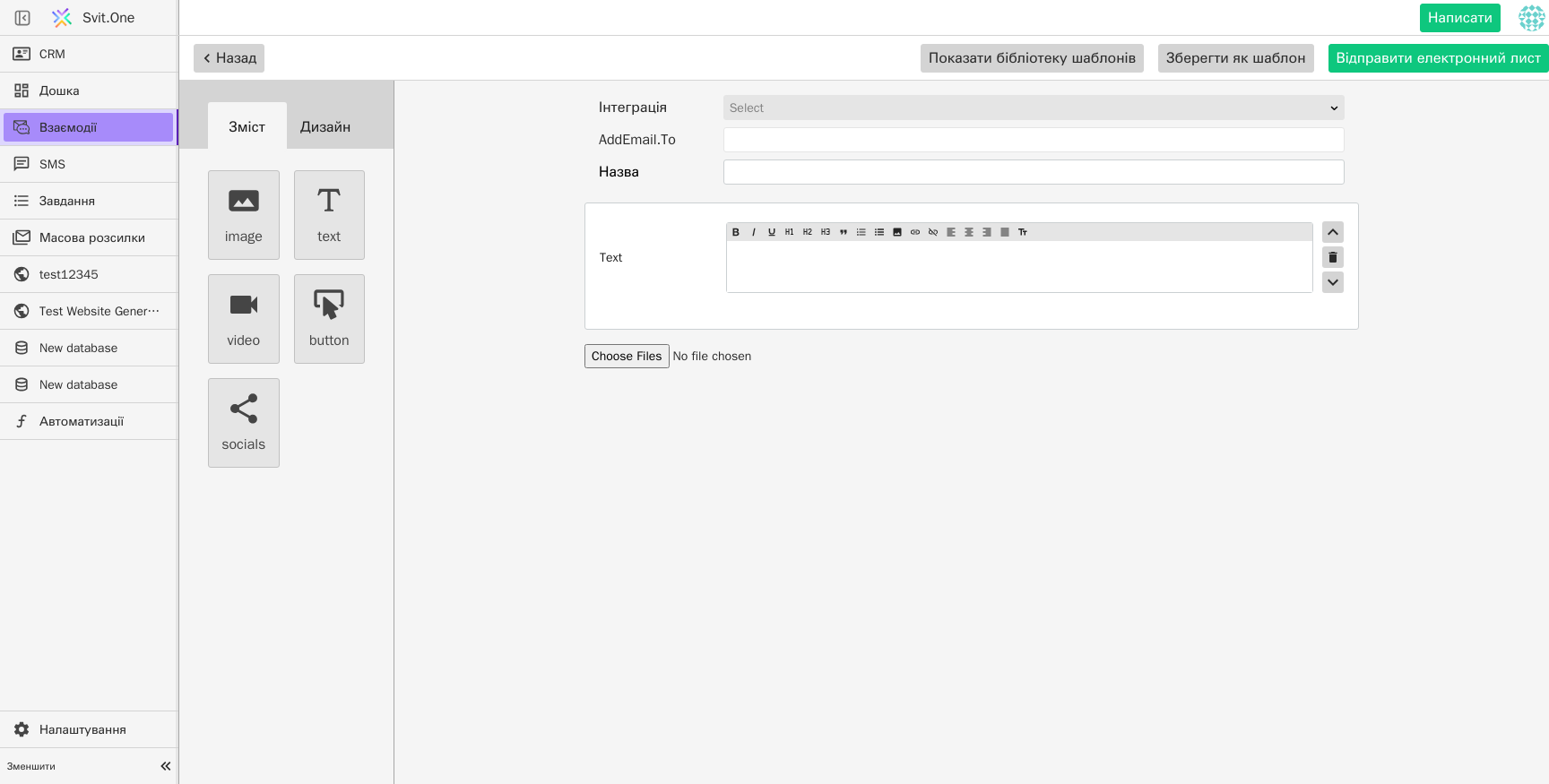 type 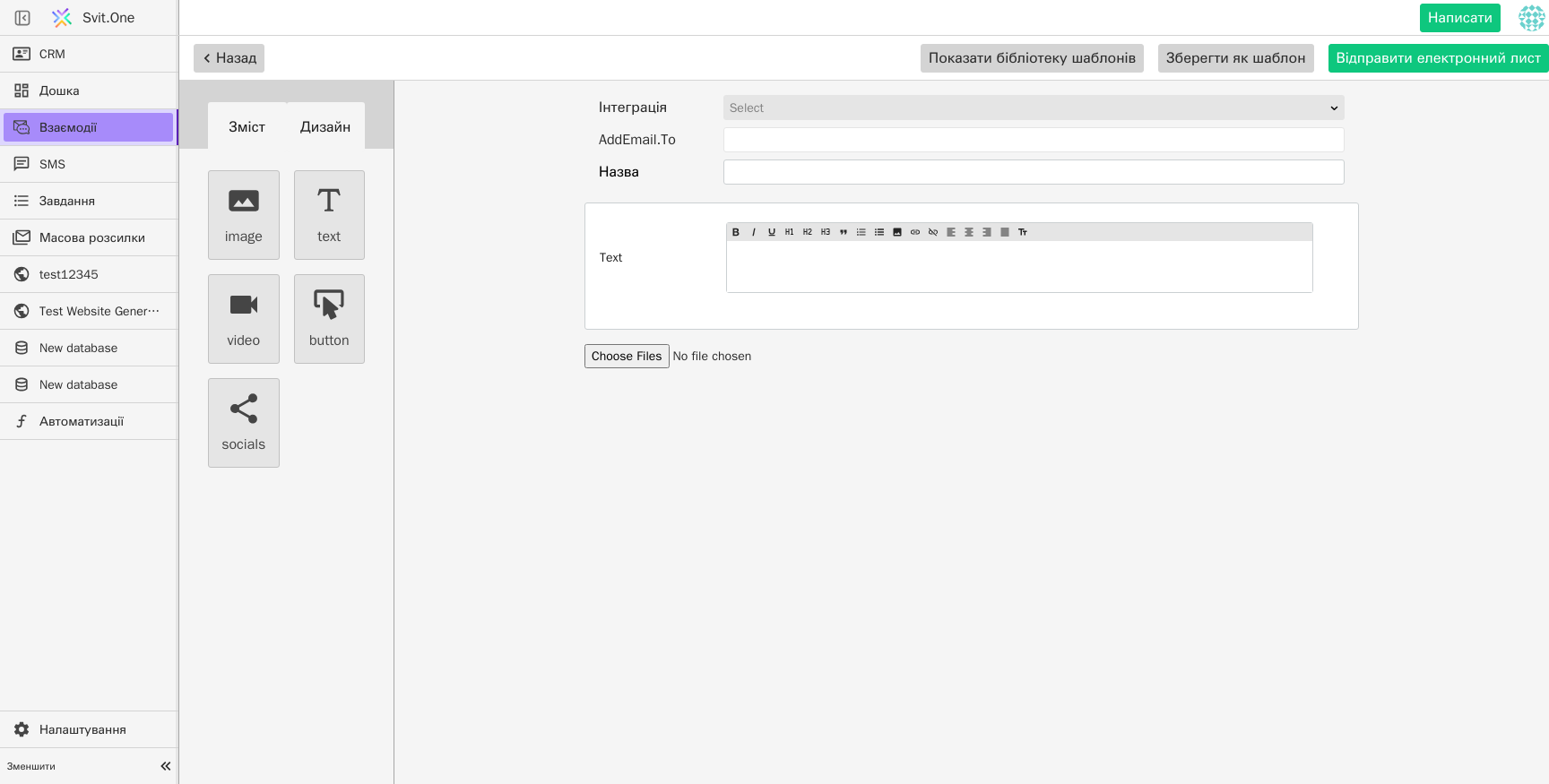 click on "Дизайн" at bounding box center (326, 127) 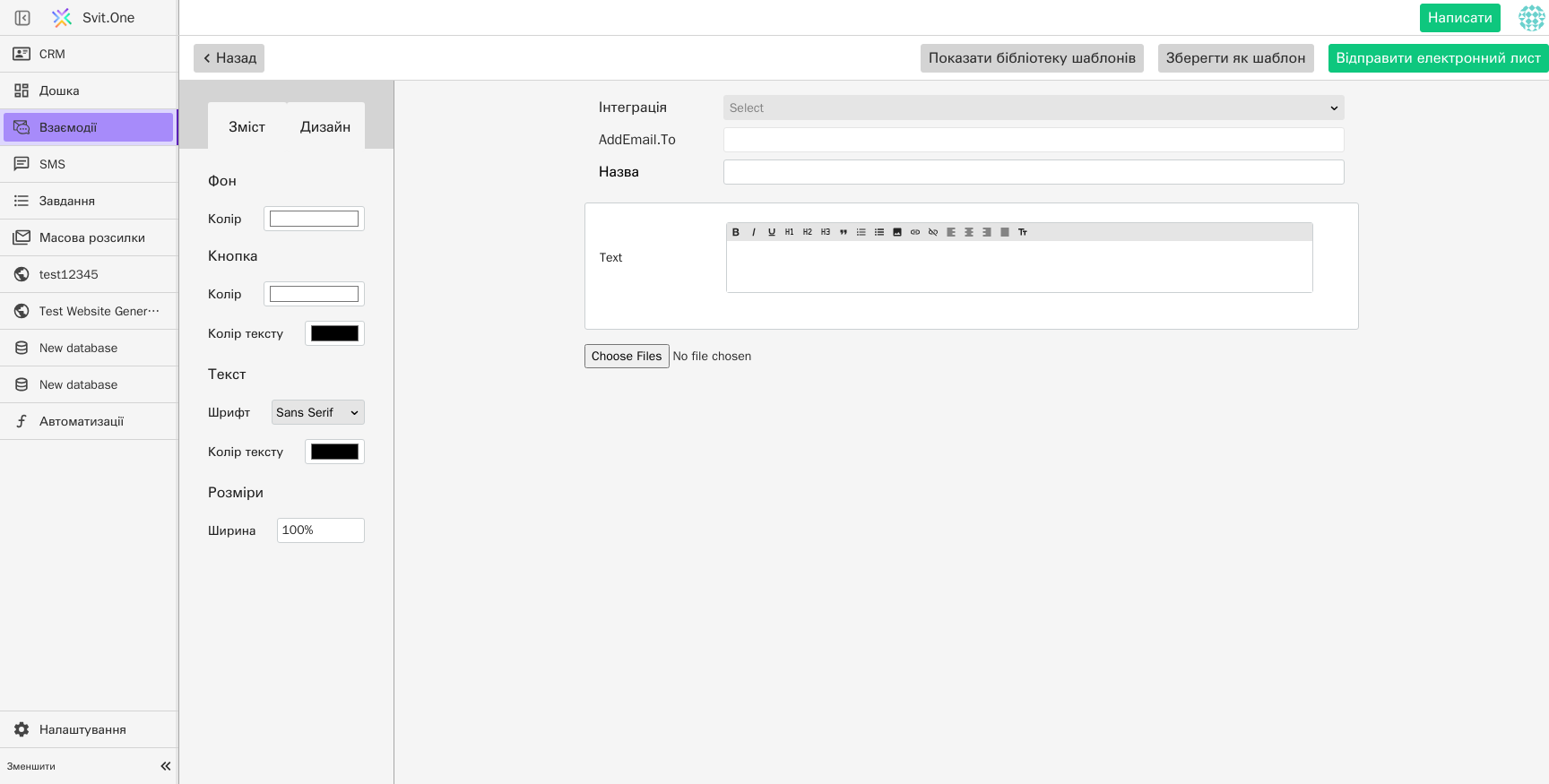 click on "Зміст" at bounding box center [247, 127] 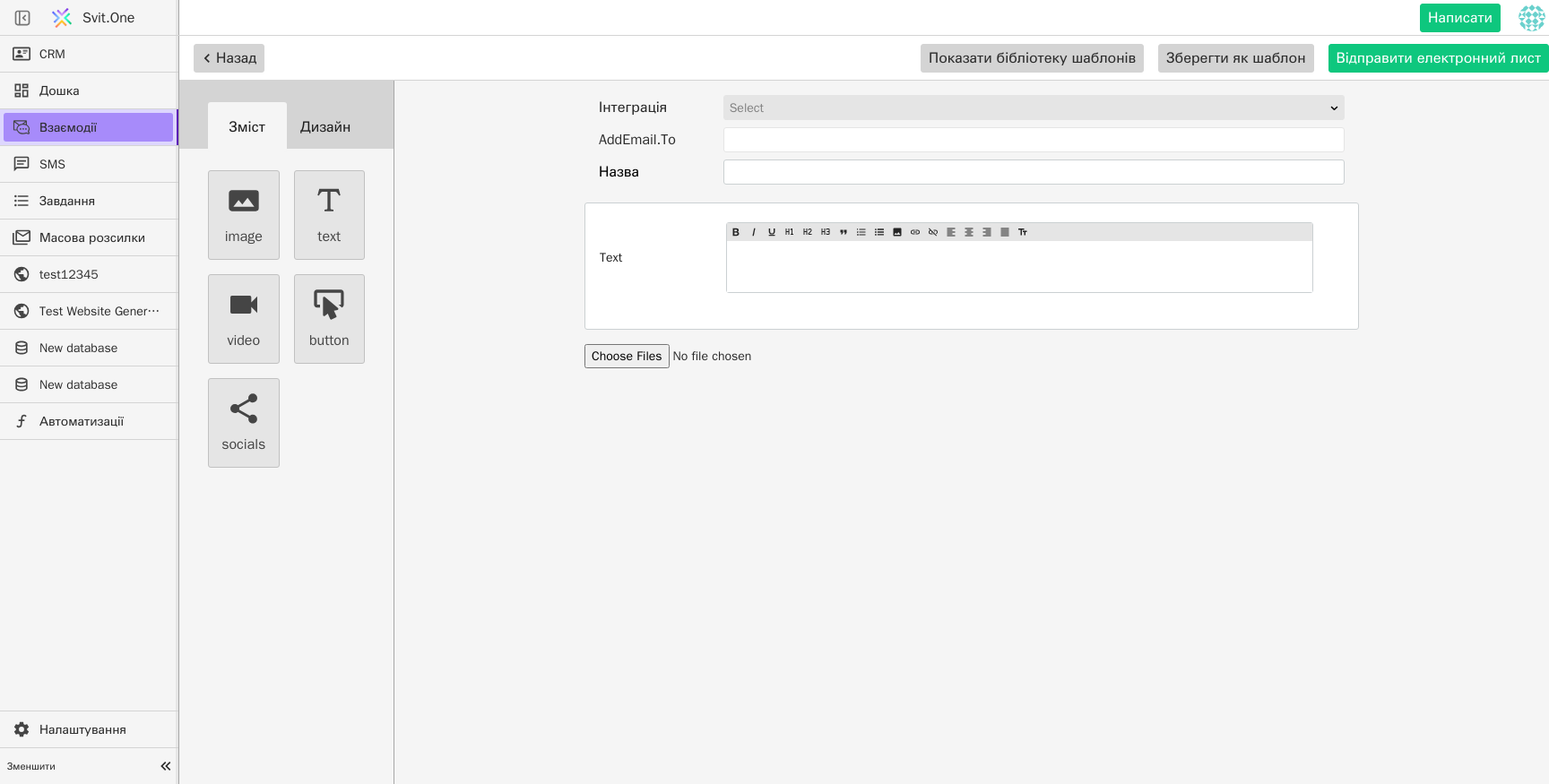 scroll, scrollTop: 6, scrollLeft: 0, axis: vertical 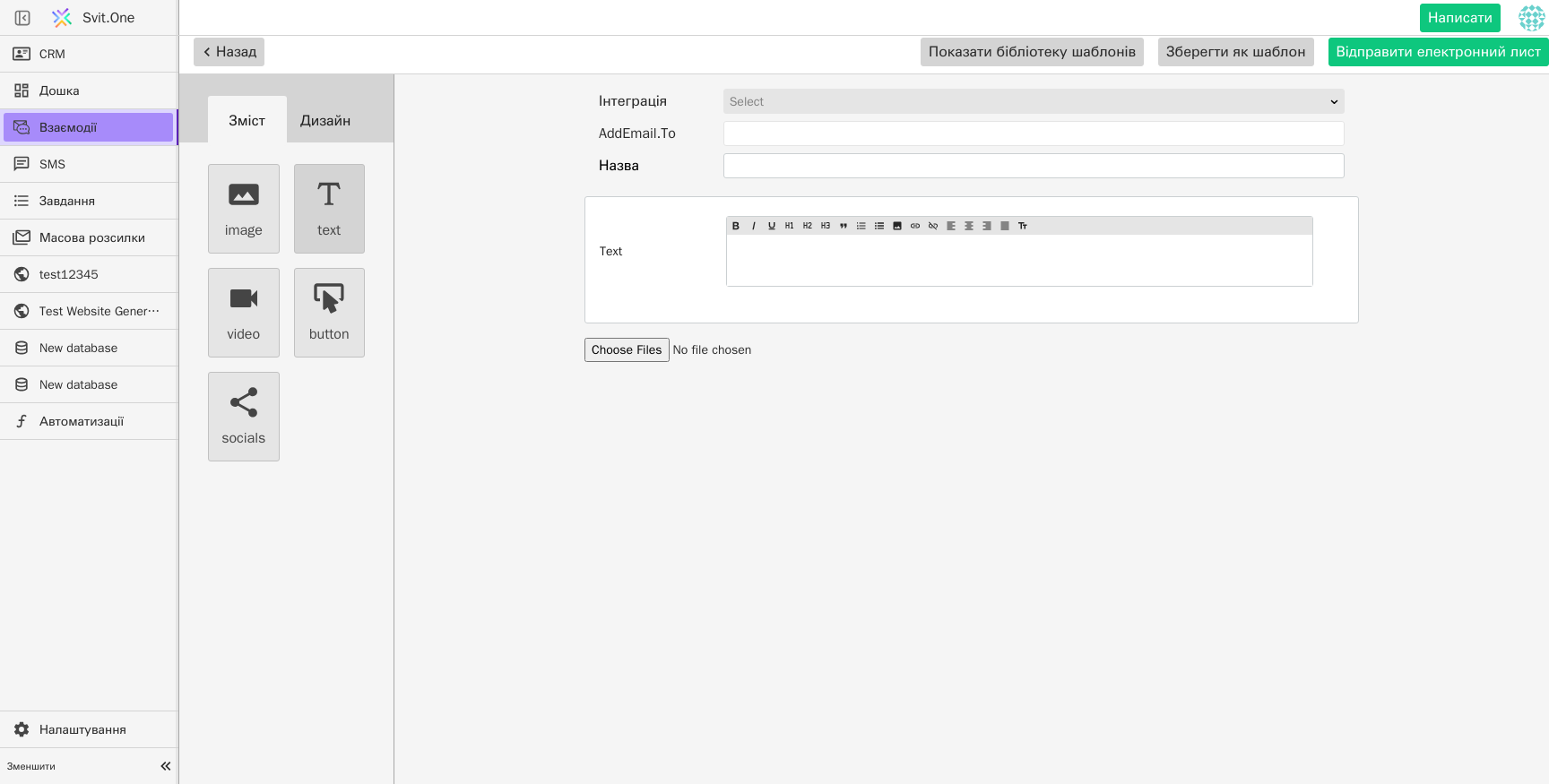 click on "text" at bounding box center (330, 209) 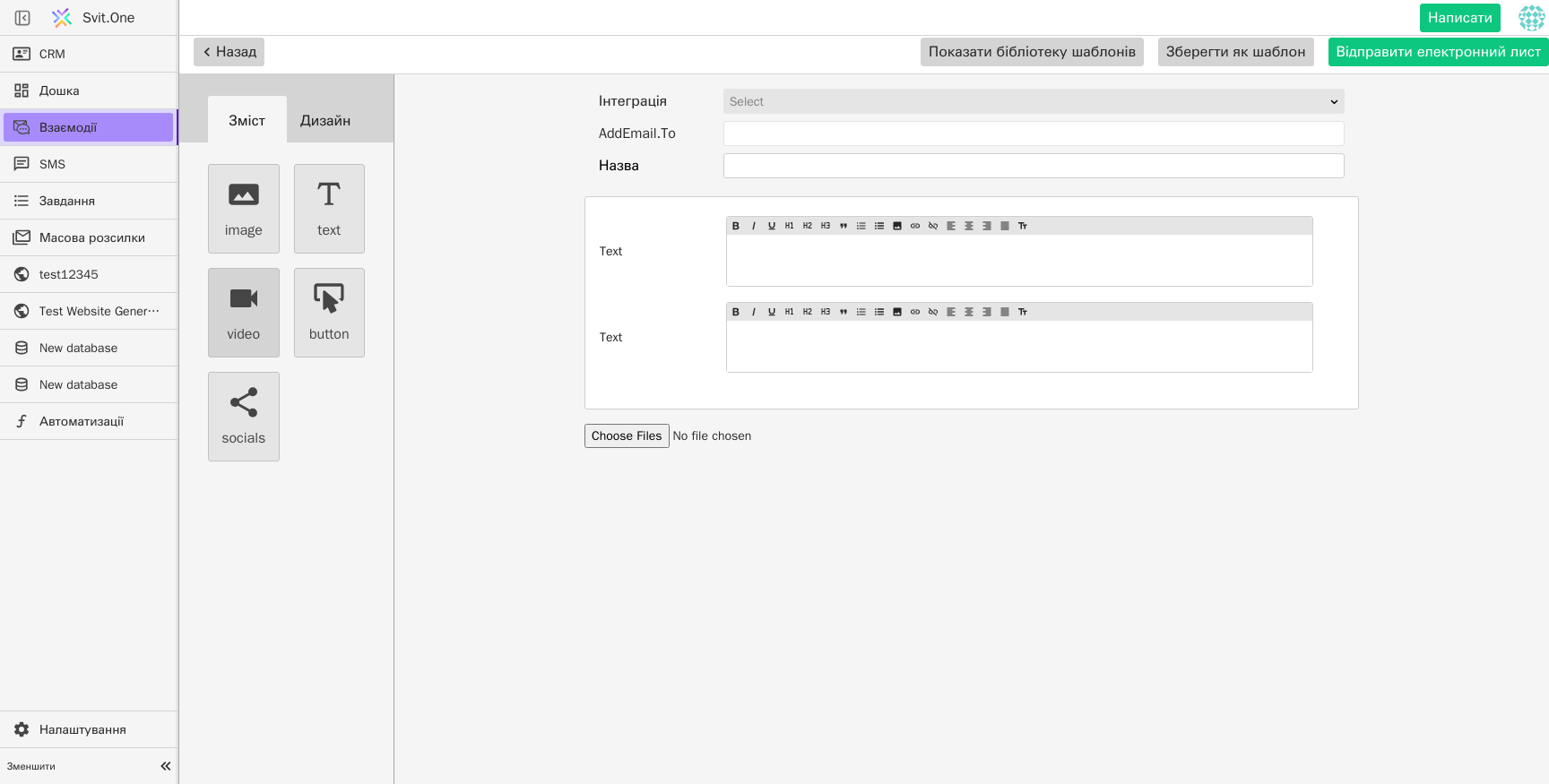 click on "video" at bounding box center (243, 334) 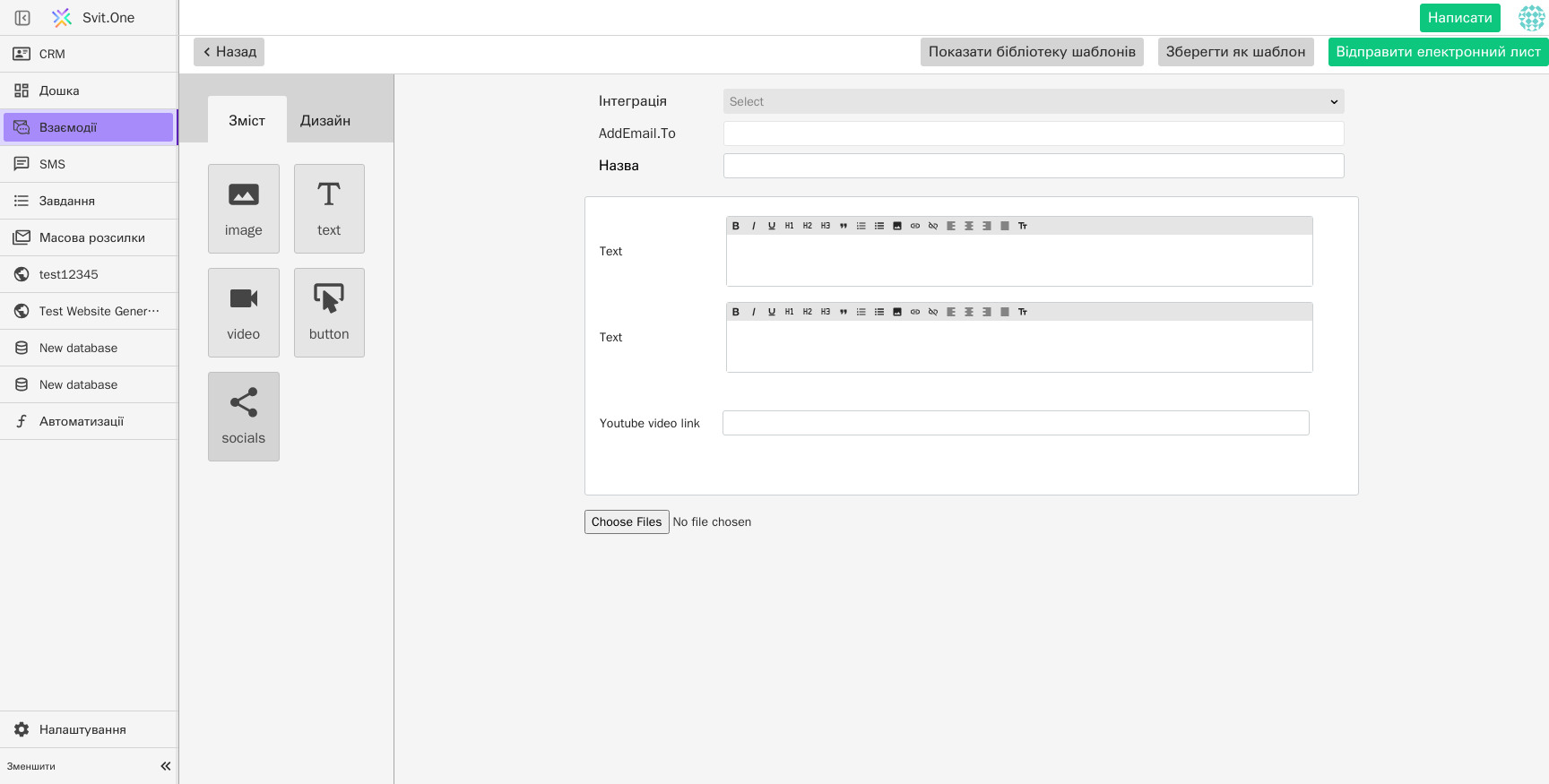 click 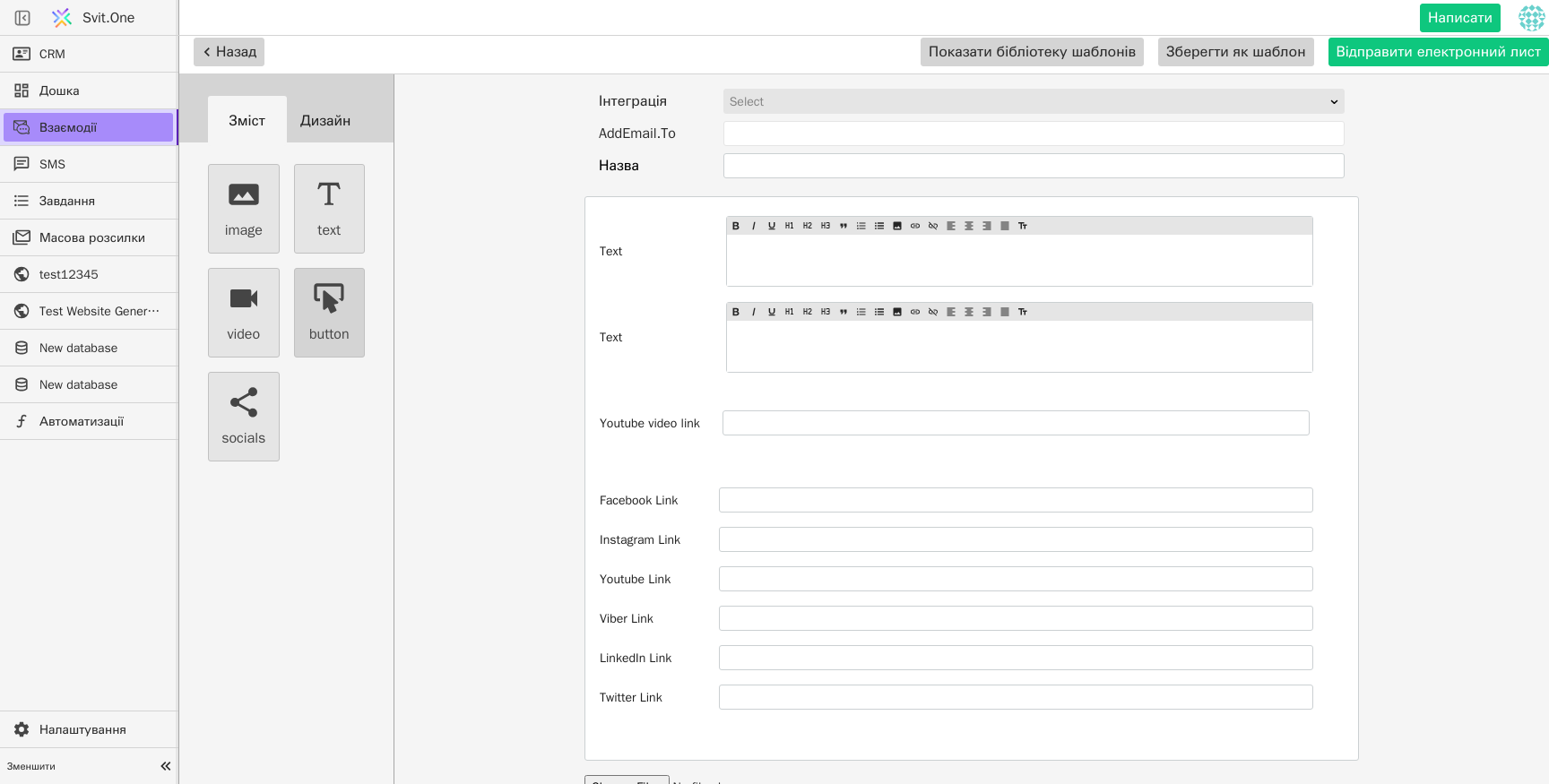 click on "button" at bounding box center [330, 313] 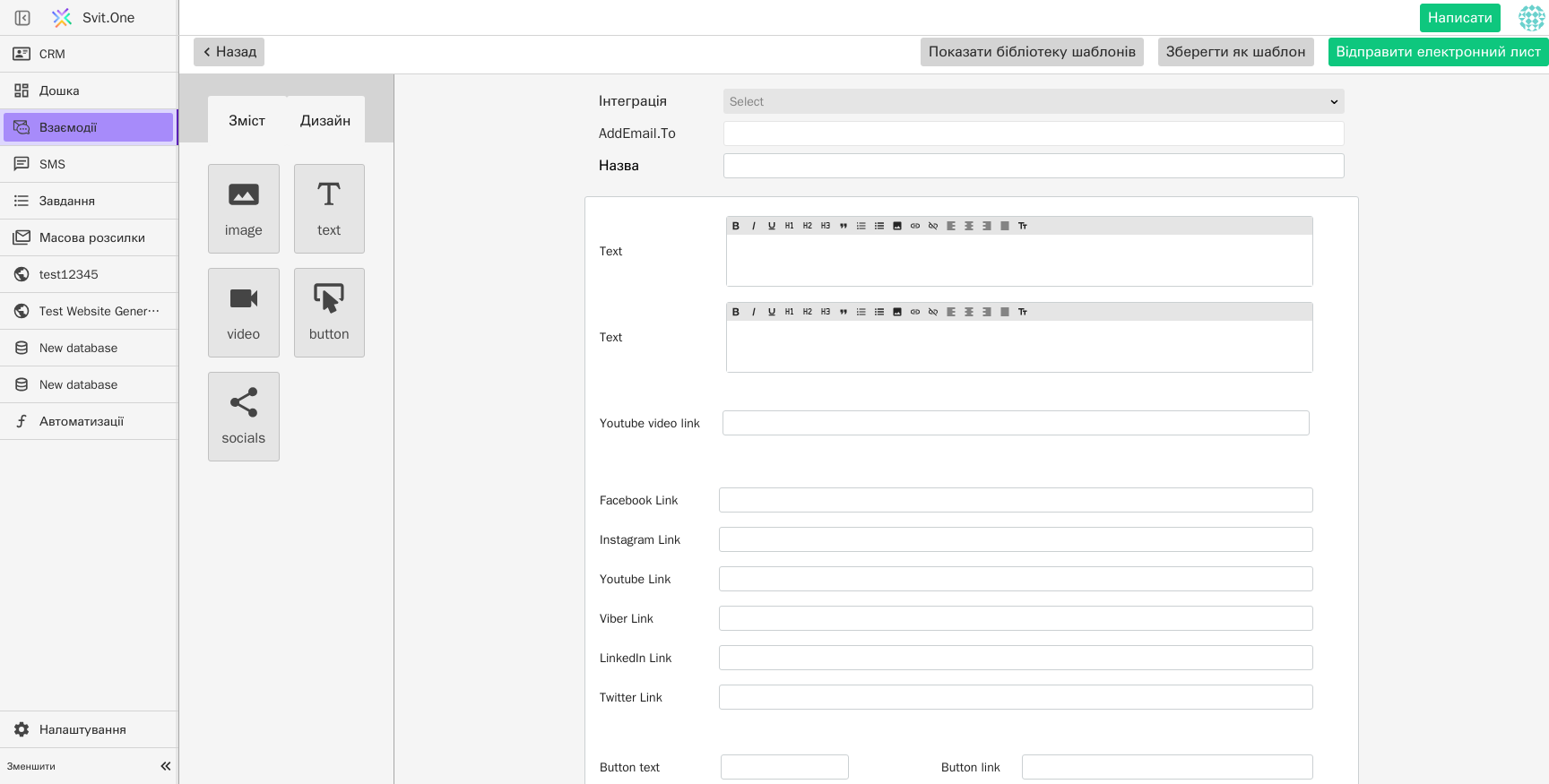 click on "Дизайн" at bounding box center (326, 121) 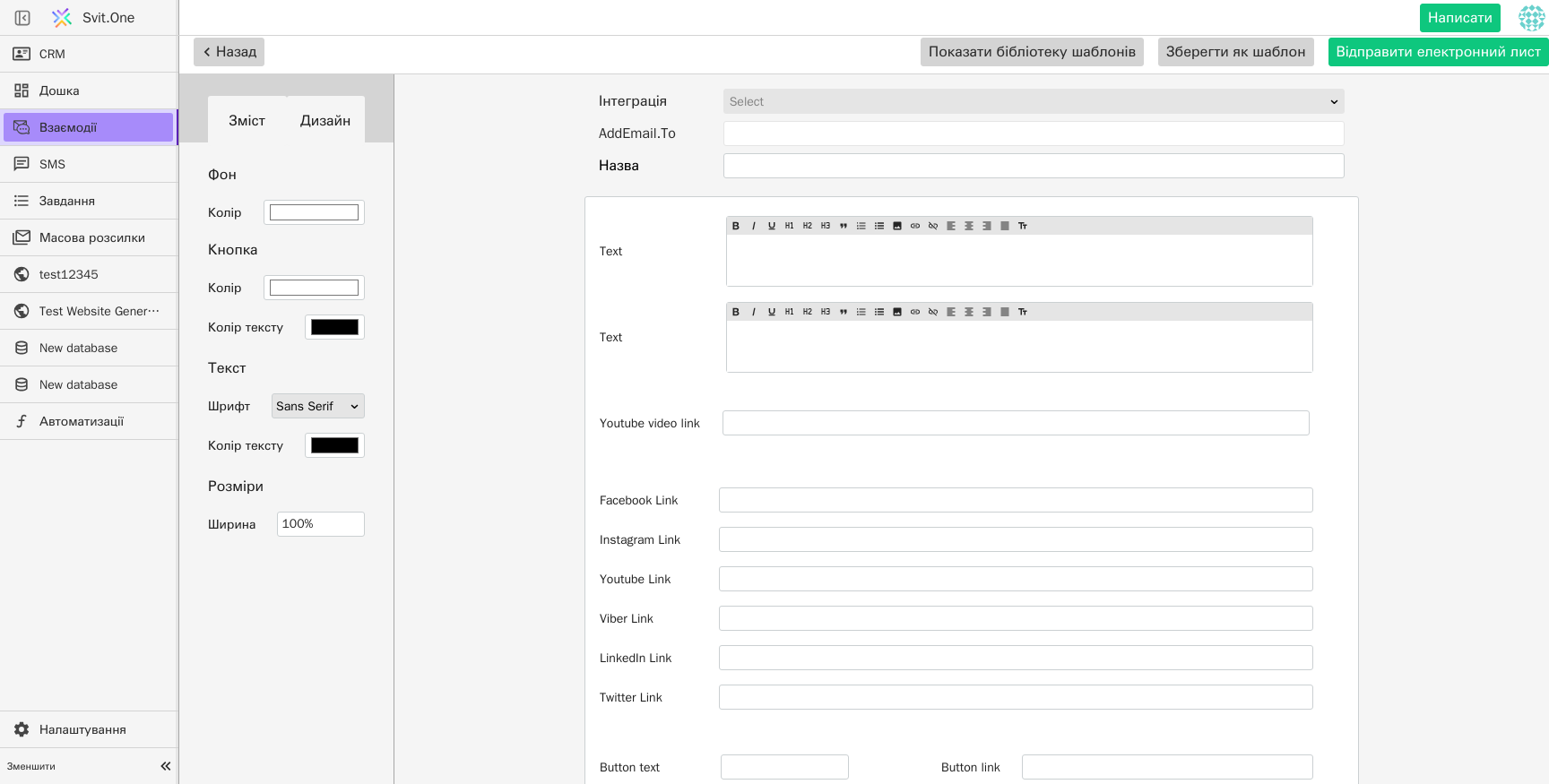 click on "Зміст" at bounding box center [247, 121] 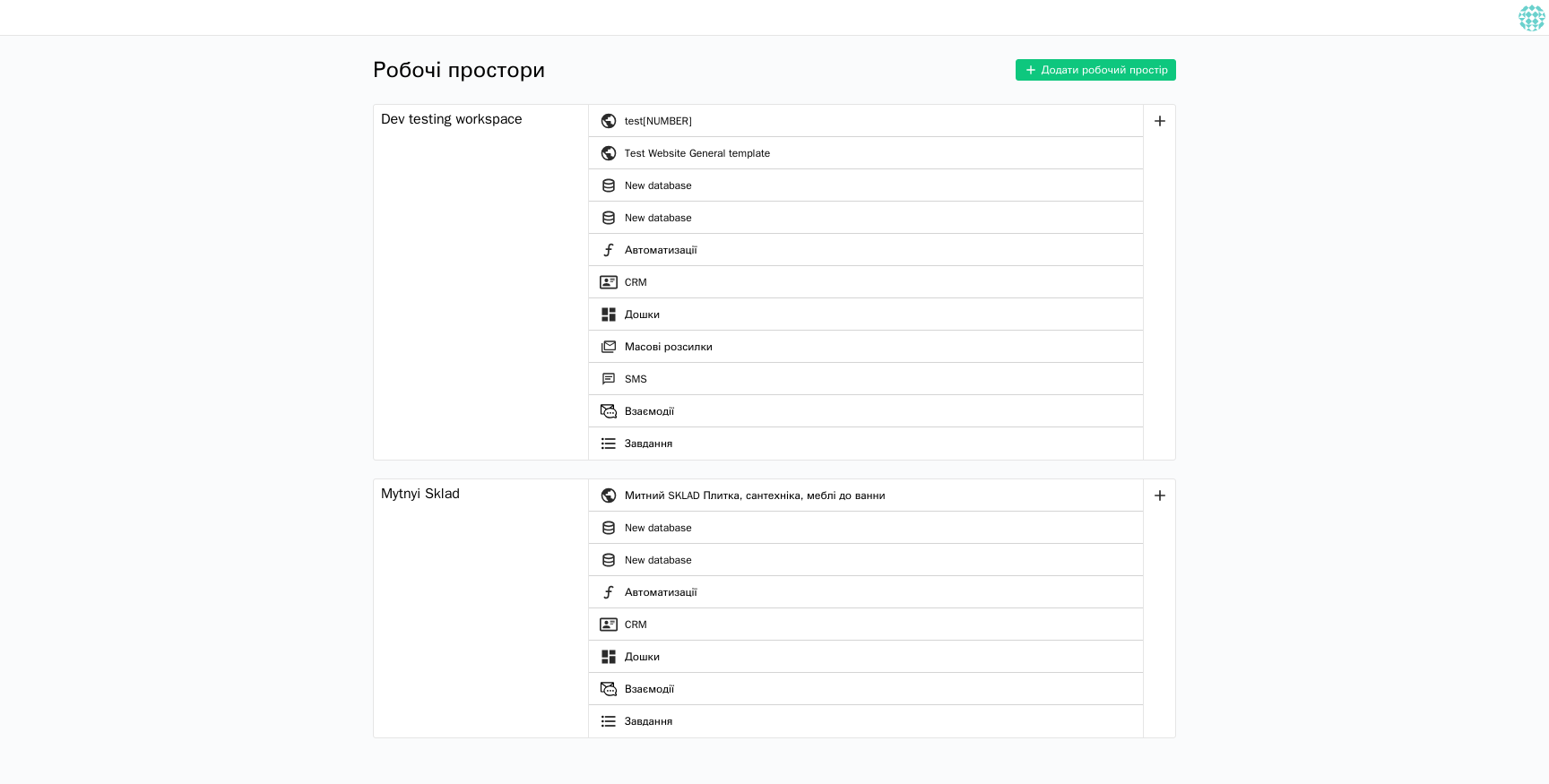 scroll, scrollTop: 0, scrollLeft: 0, axis: both 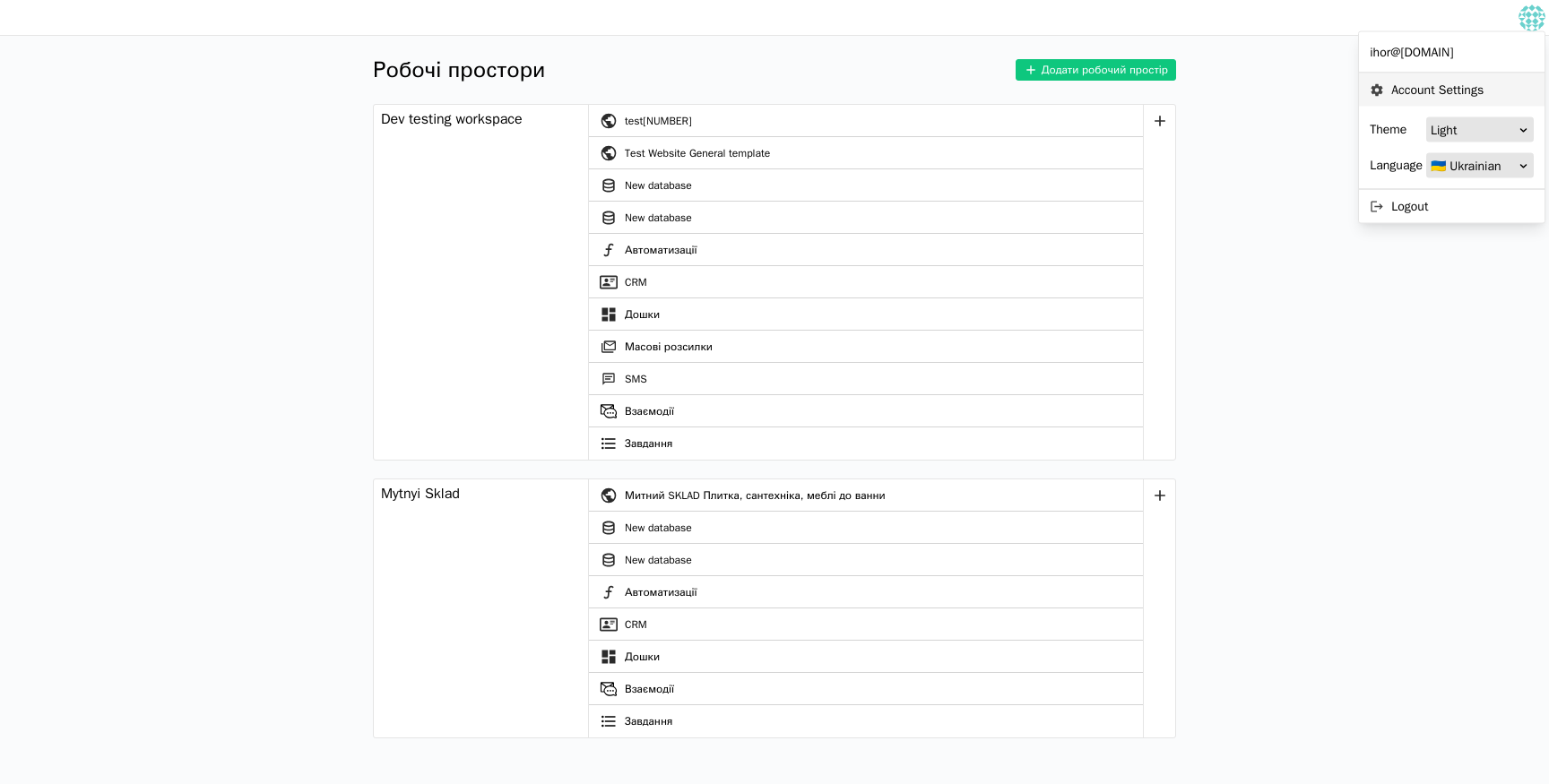 click on "Account Settings" at bounding box center [1451, 90] 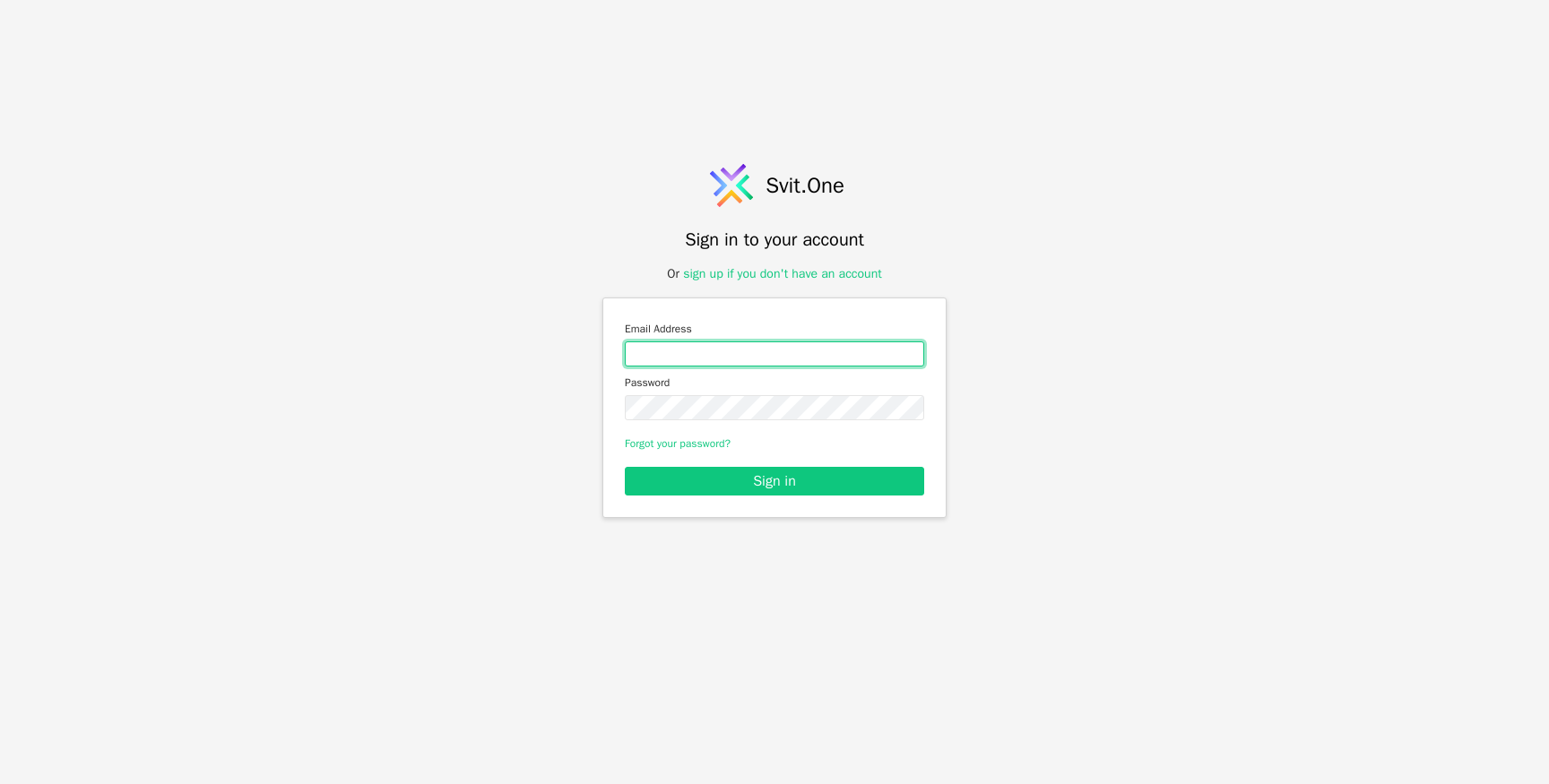 type on "ihor@svit.one" 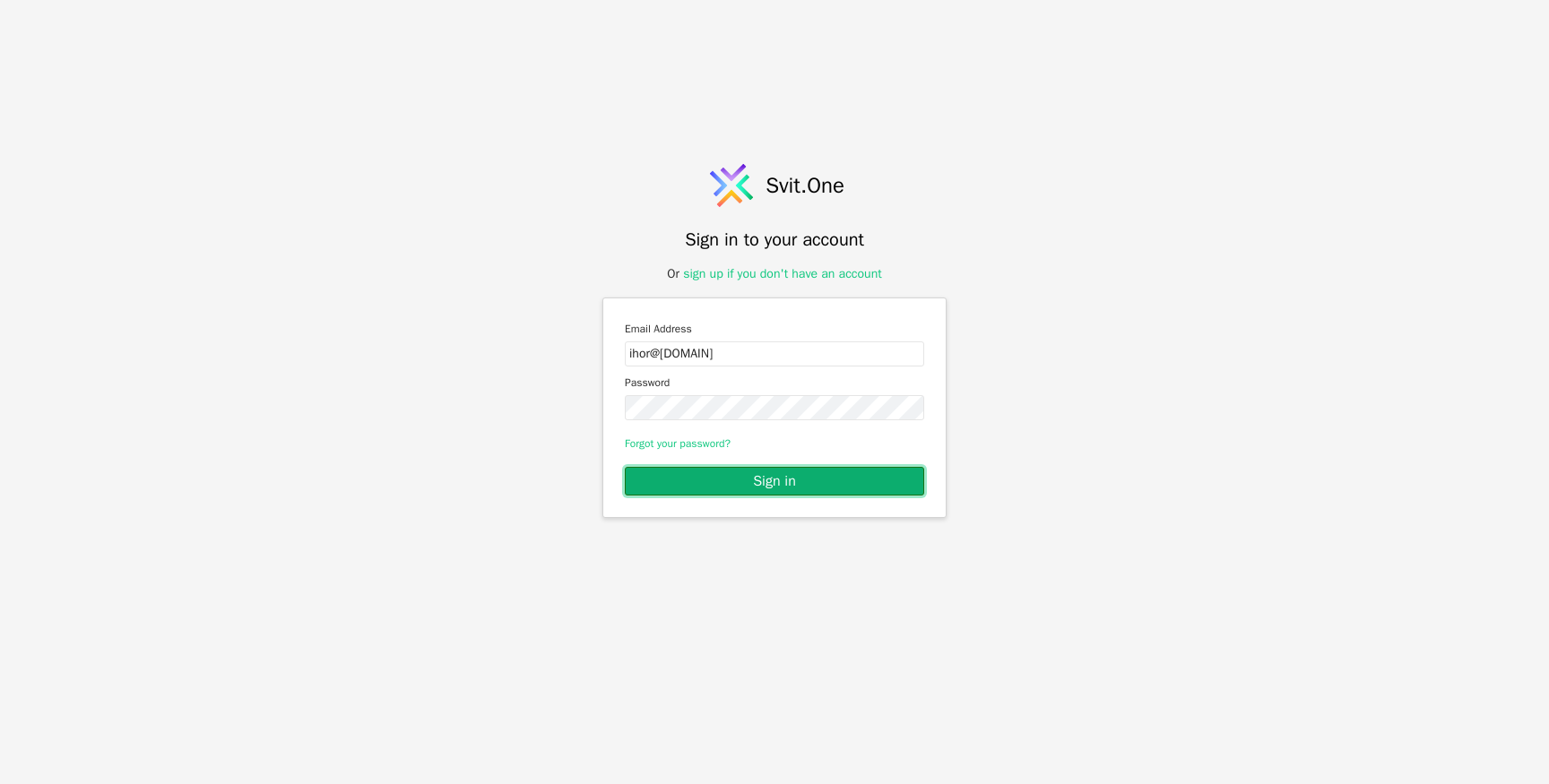 click on "Sign in" at bounding box center (774, 481) 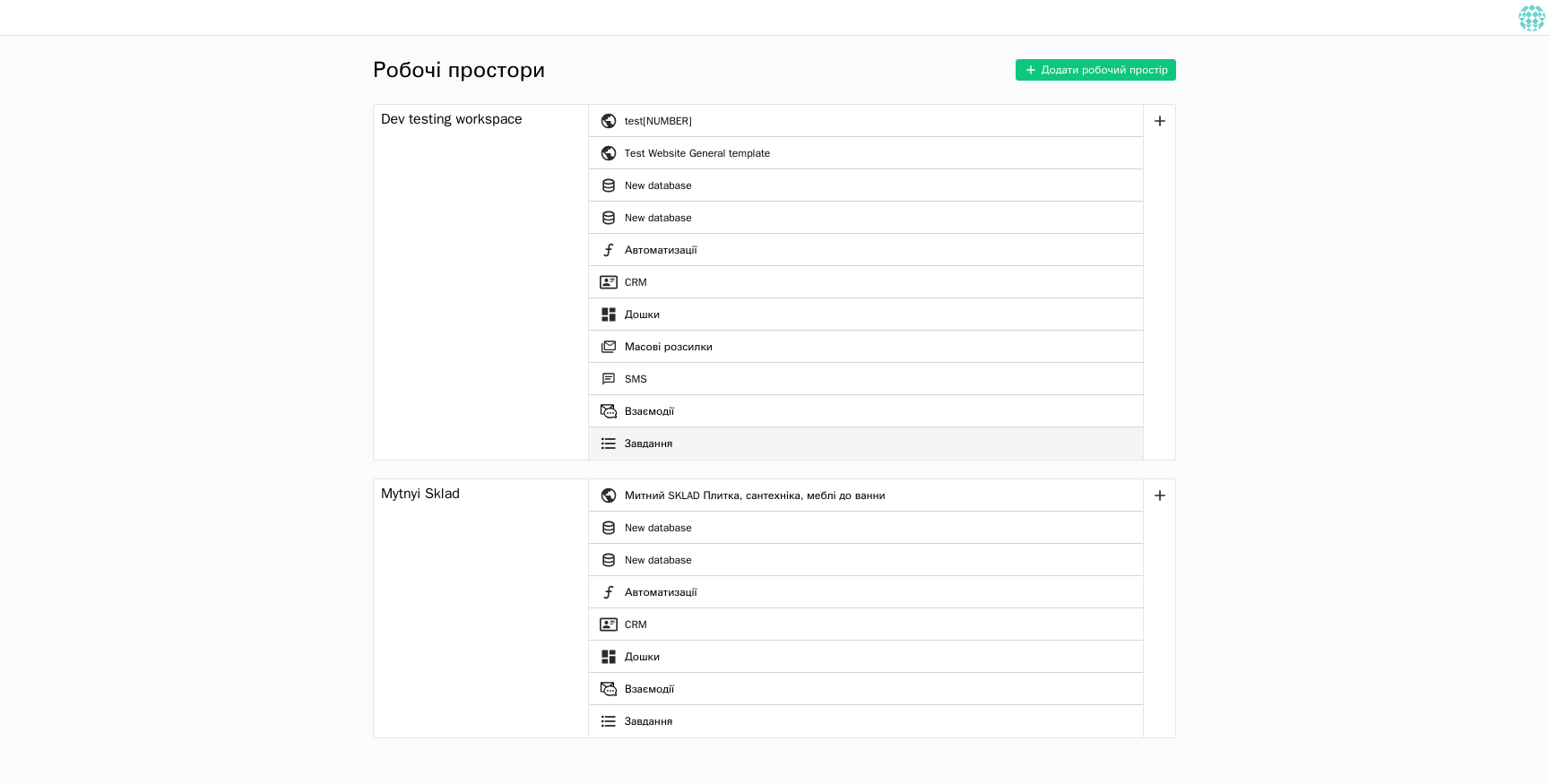 click on "Завдання" at bounding box center [866, 444] 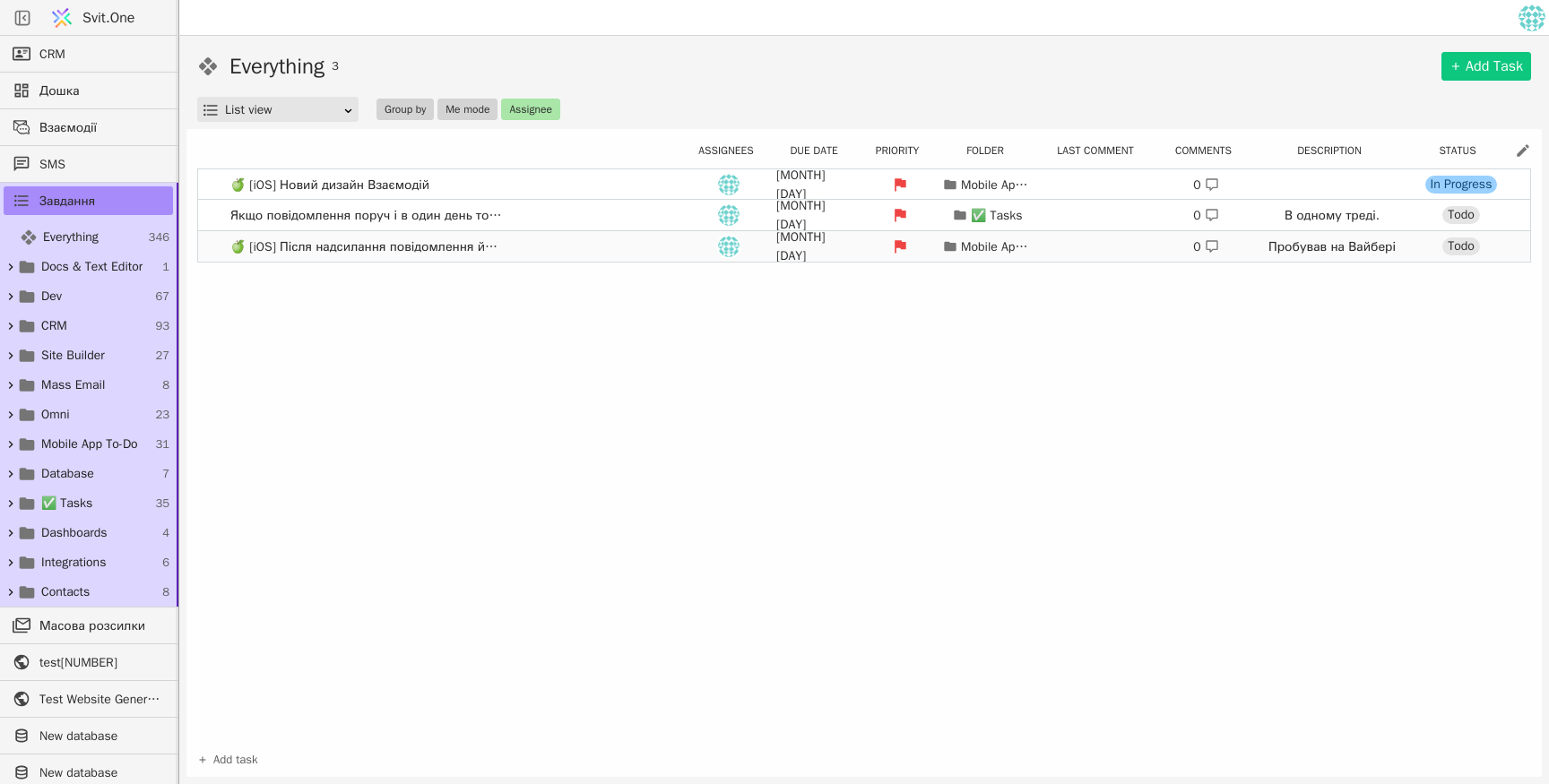 click on "🍏 [iOS] Після надсилання повідомлення його не видно" at bounding box center [367, 246] 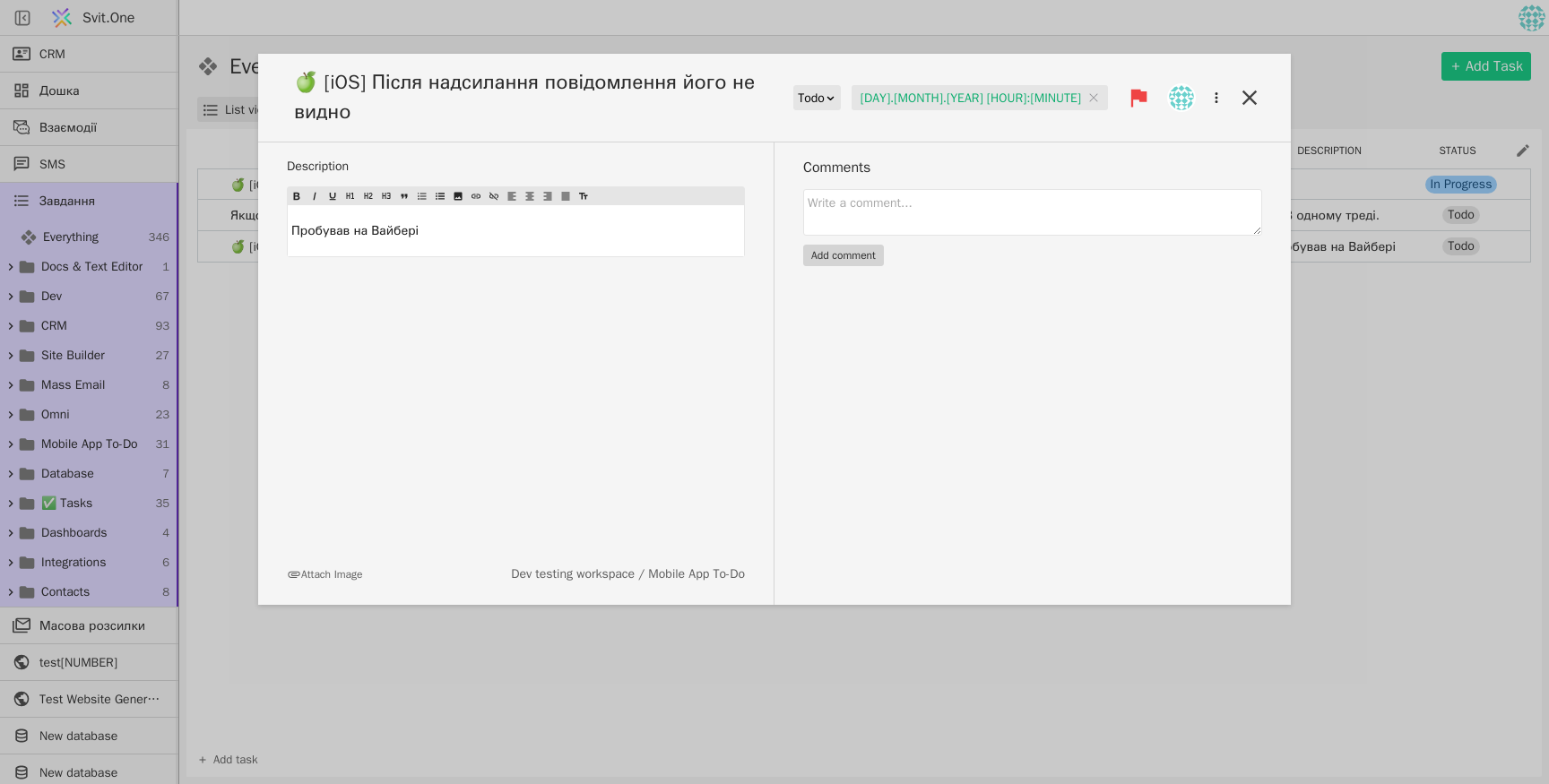 click on "🍏 [iOS] Після надсилання повідомлення його не видно Todo 28.07.2025 13:38 28.07.2025 13:38 Description Пробував на Вайбері Attach Image Dev testing workspace /  Mobile App To-Do Comments Add comment" at bounding box center [774, 392] 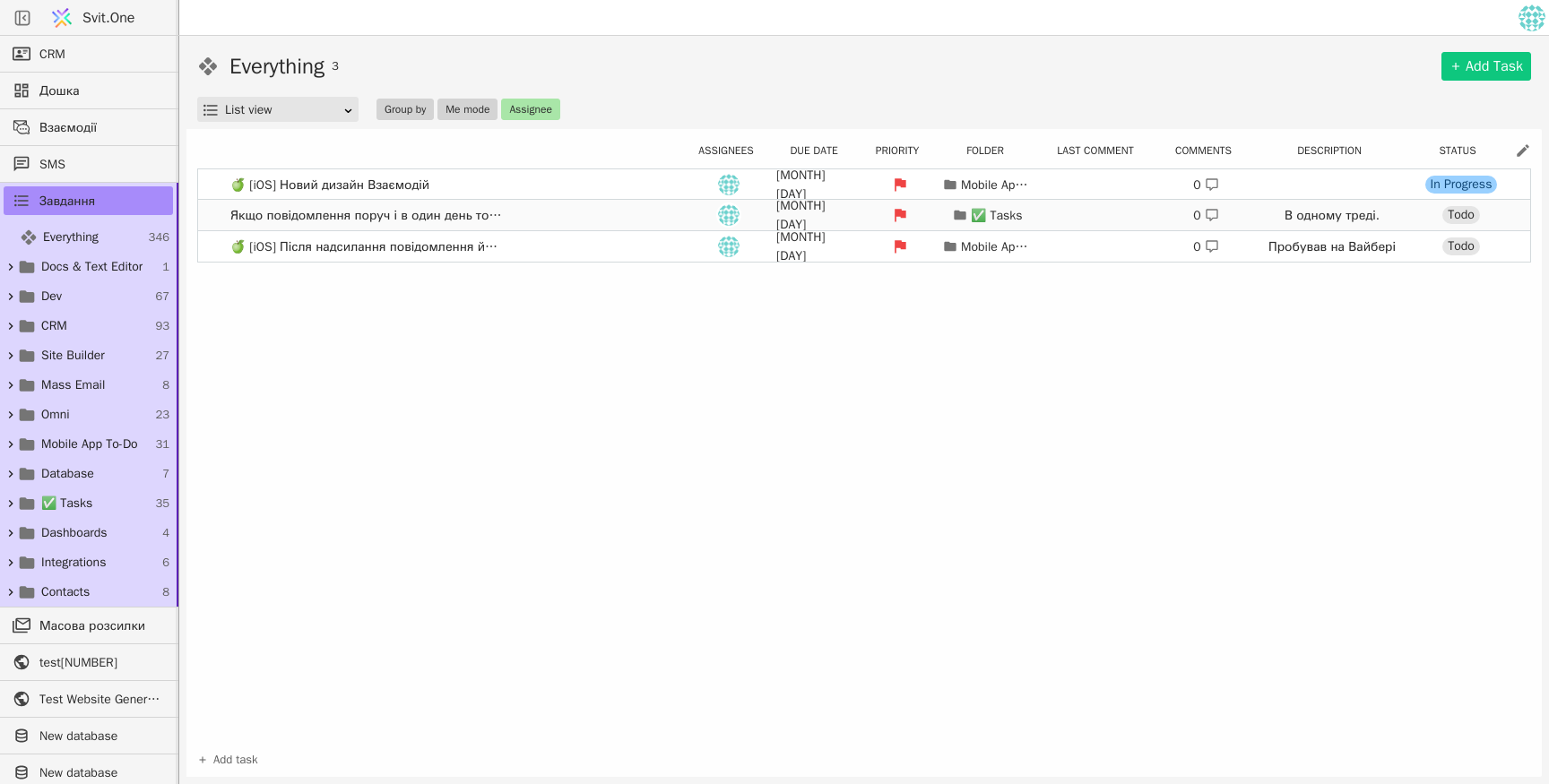 click on "Якщо повідомлення поруч і в один день то мають бути разом Jul 28 ✅ Tasks 0   В одному треді. Todo" at bounding box center [864, 215] 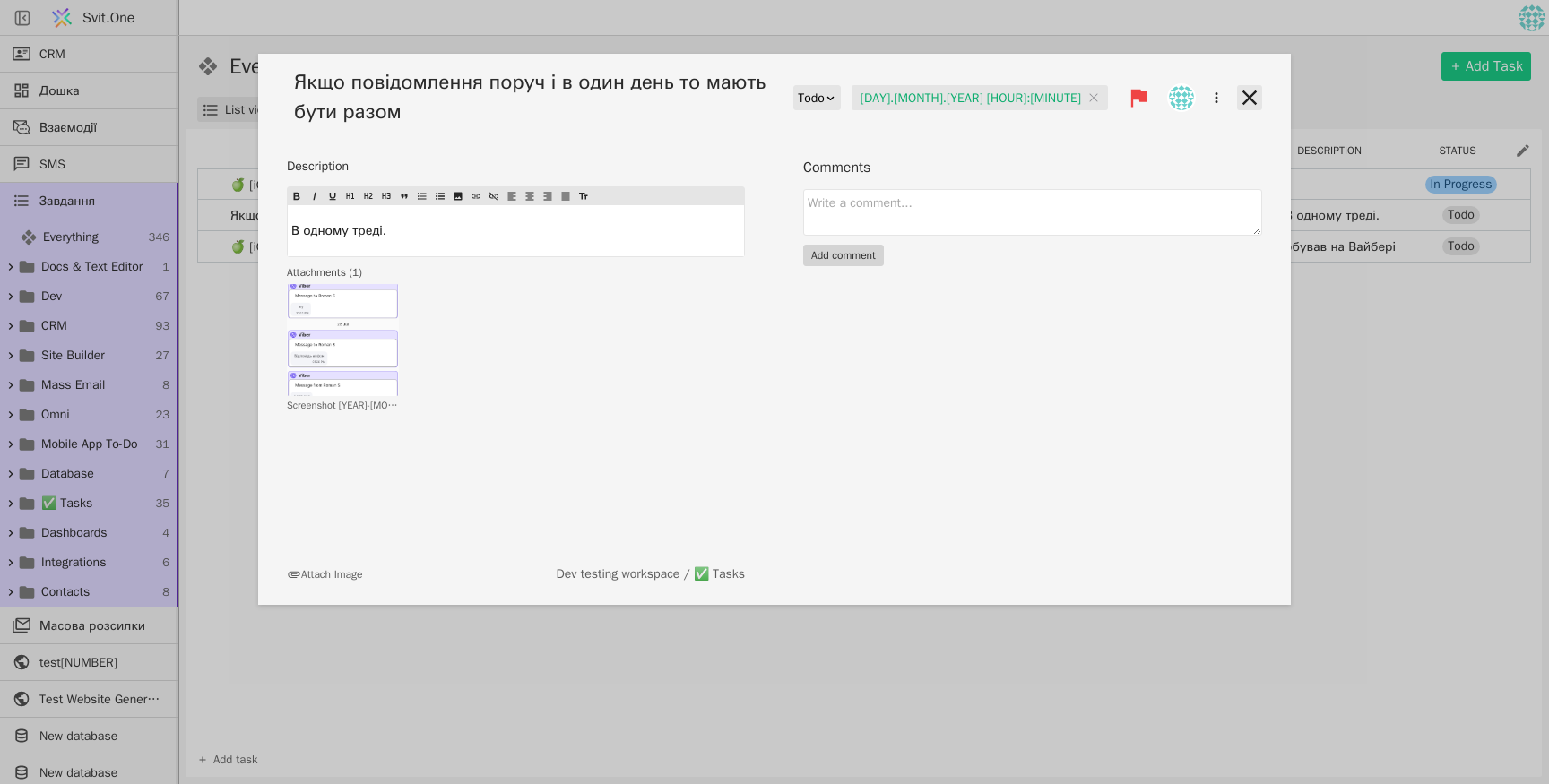 click 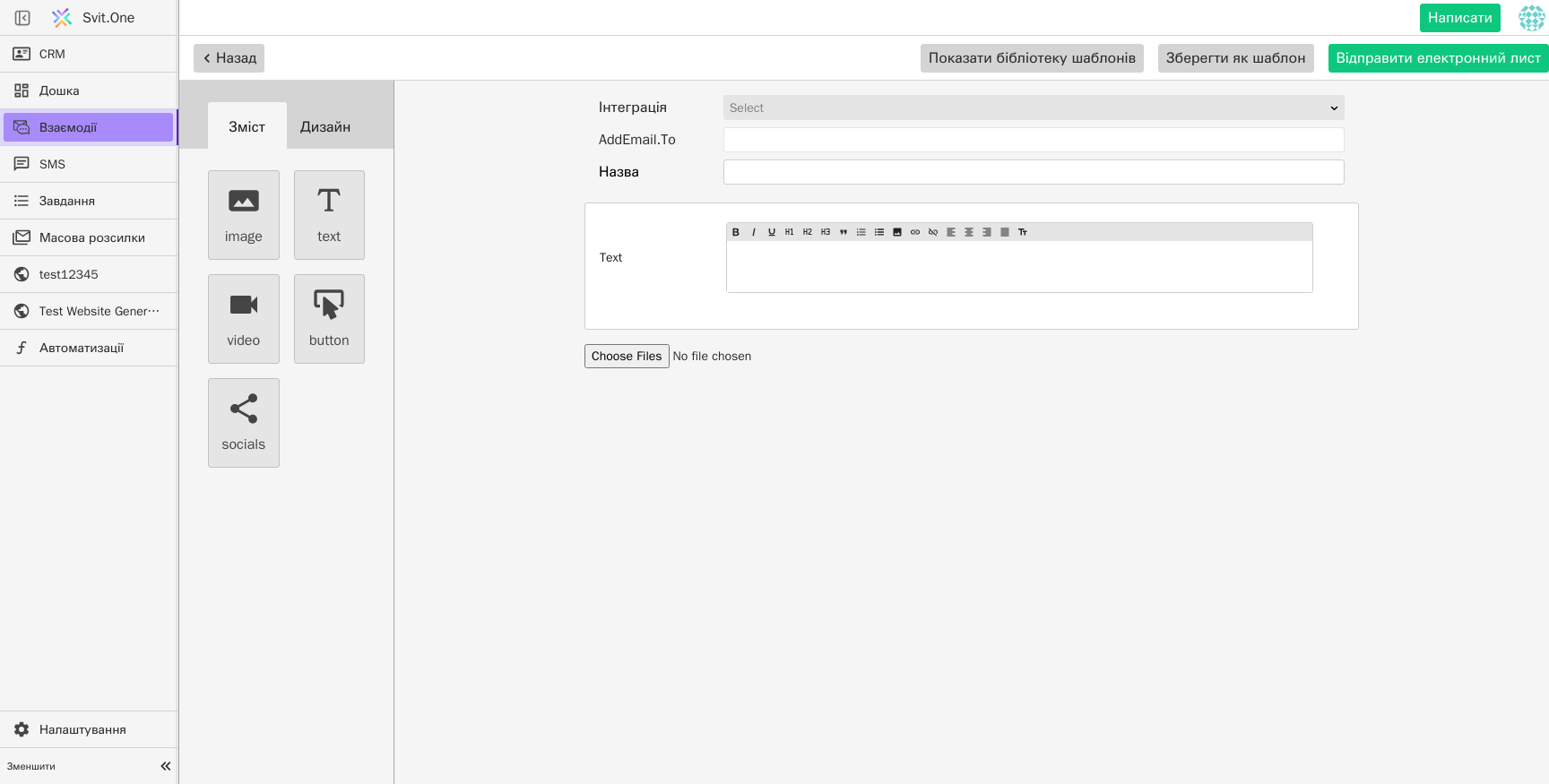 scroll, scrollTop: 0, scrollLeft: 0, axis: both 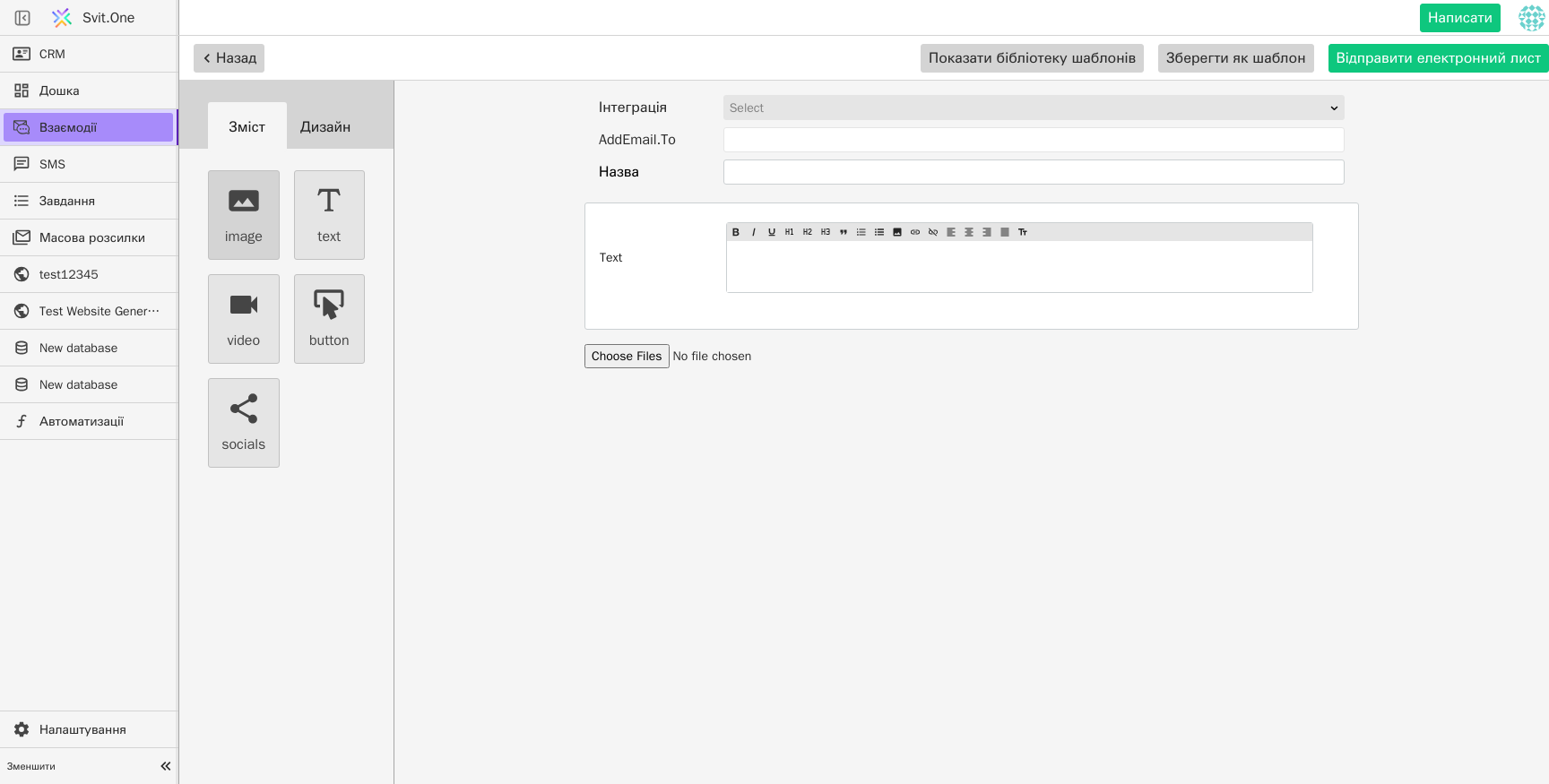 click on "image" at bounding box center (244, 215) 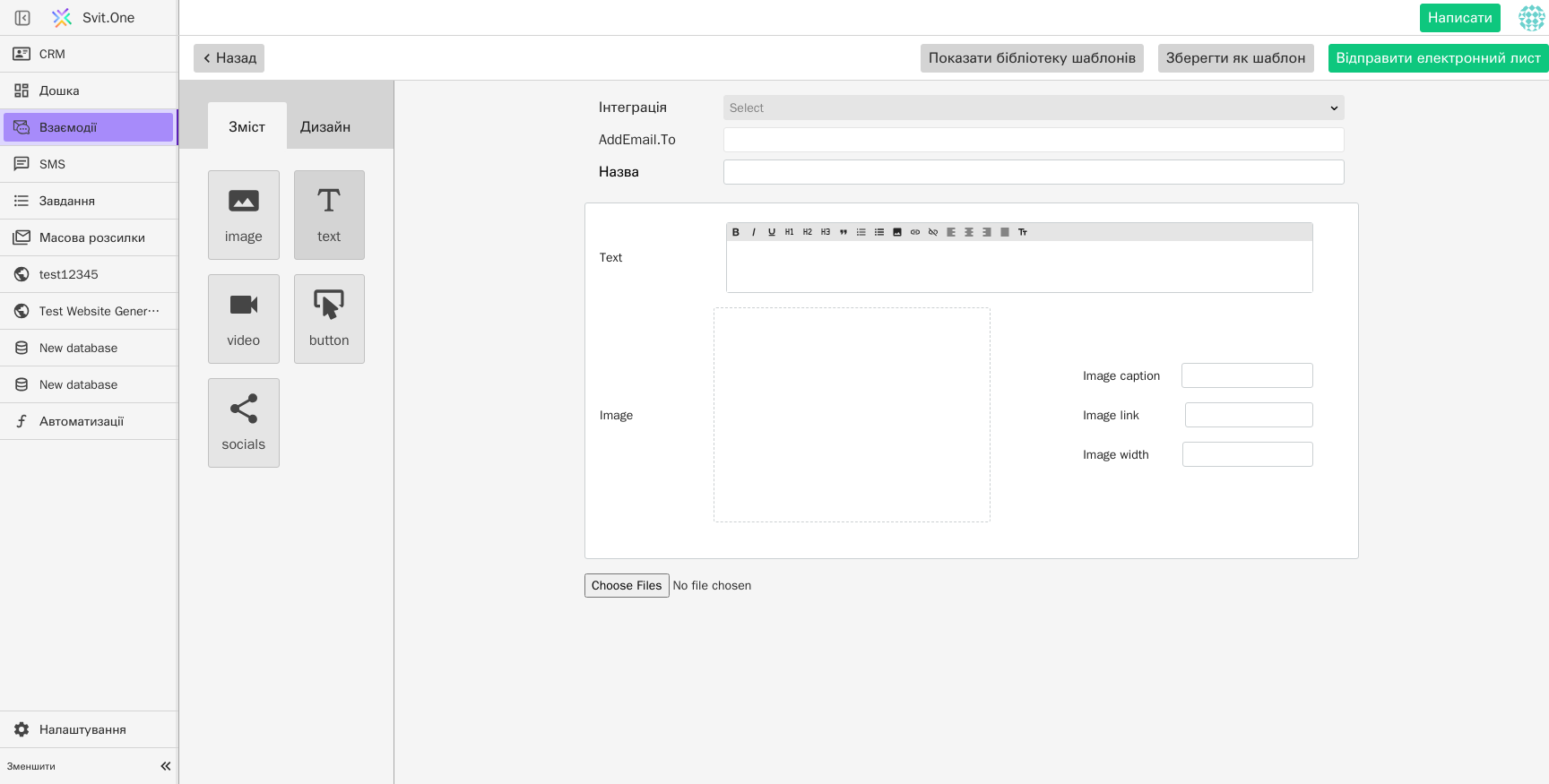 click on "text" at bounding box center [330, 215] 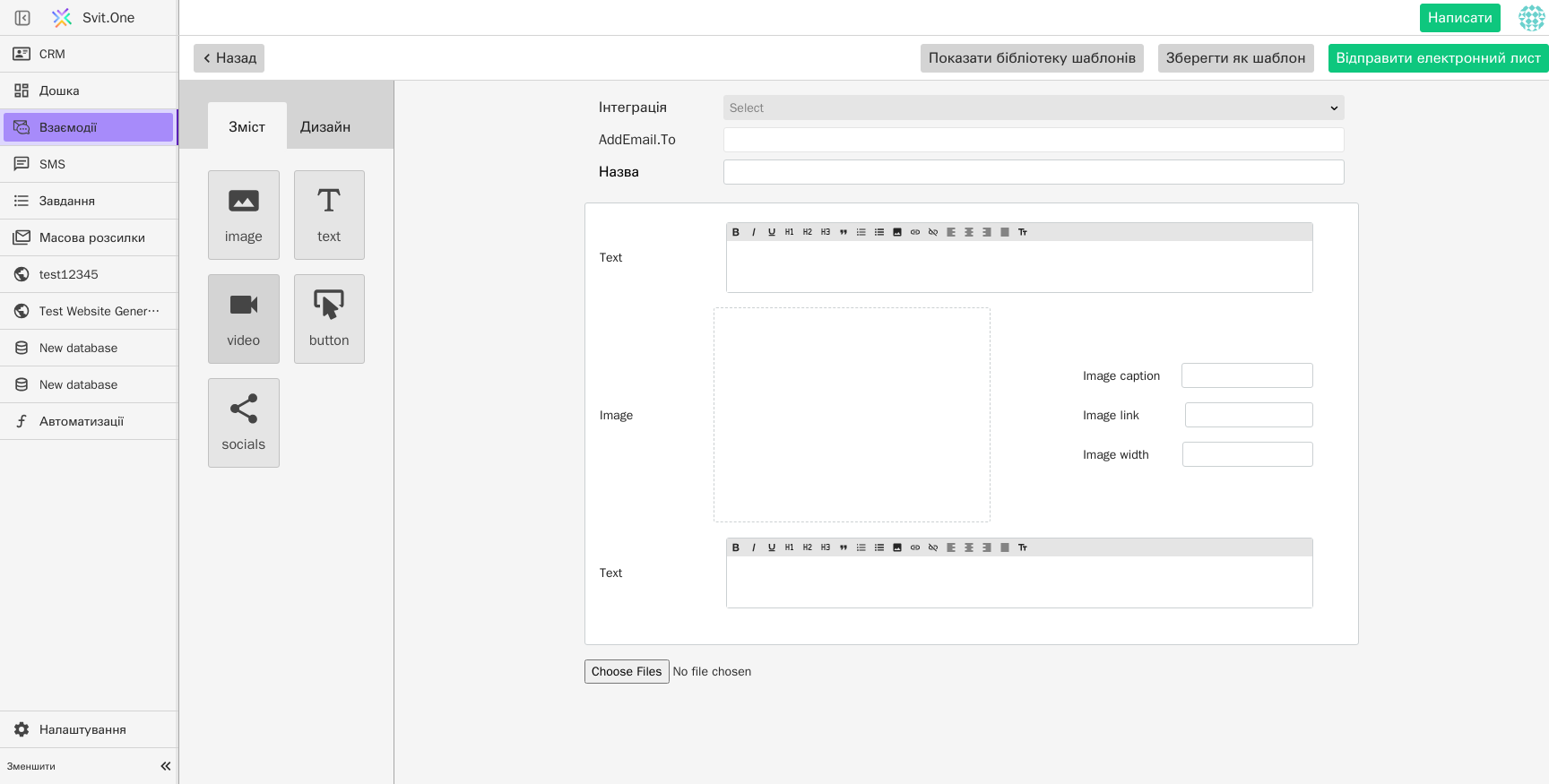 click 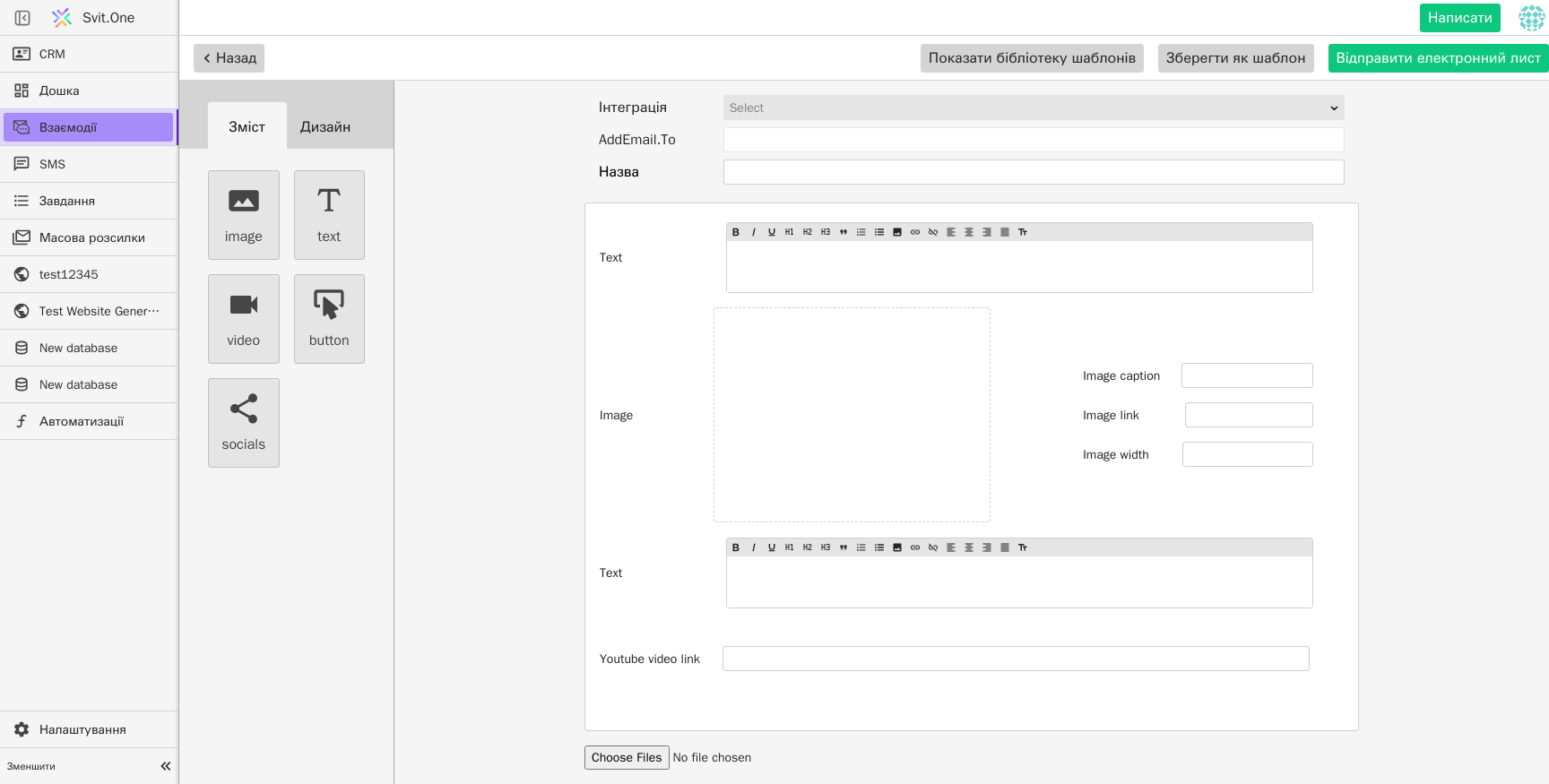 type 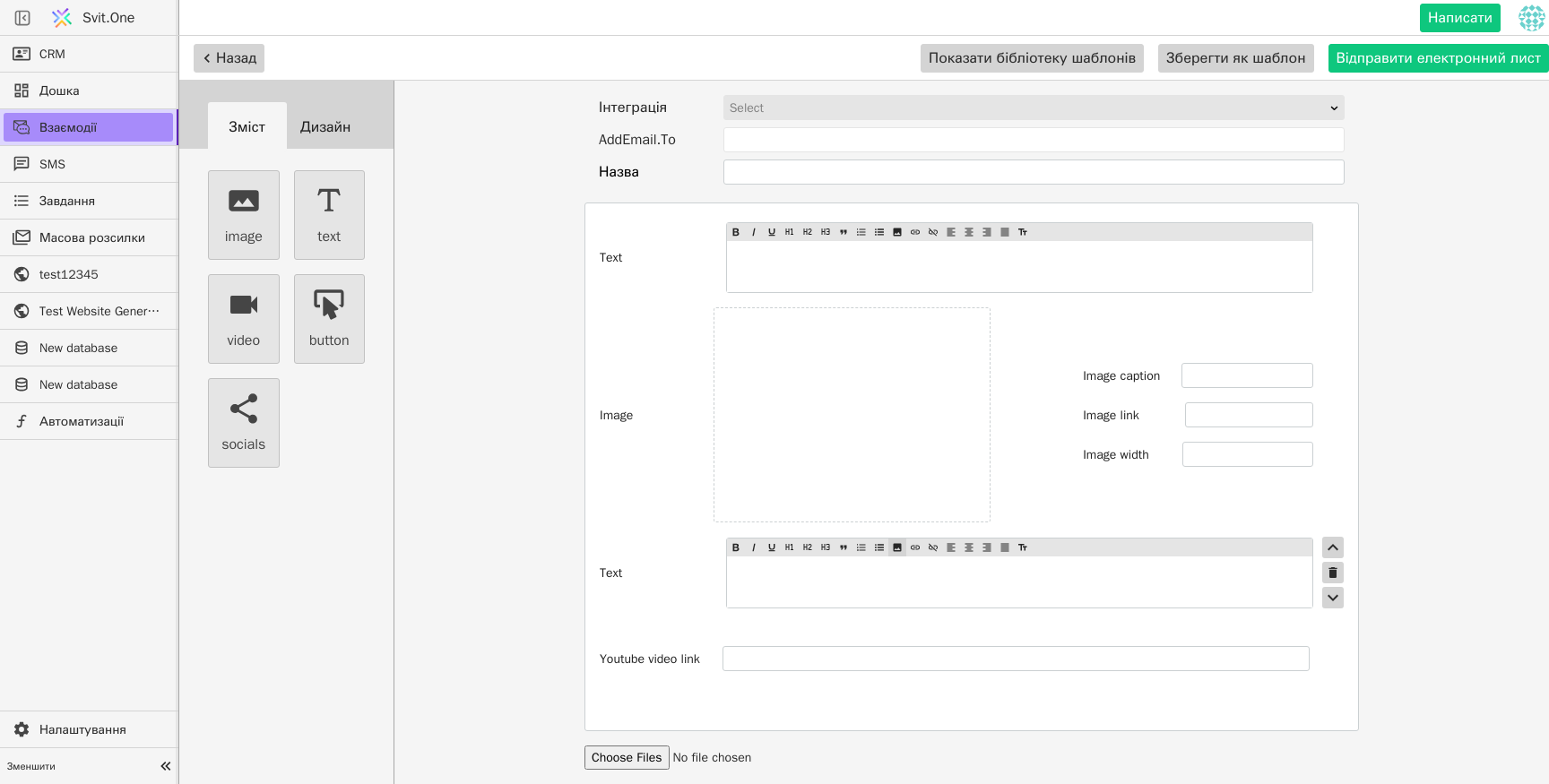 click on "Svit.One Написати CRM Дошка Взаємодії SMS Завдання Масова розсилки test12345 Test Website General template New database New database Автоматизації Налаштування Зменшити   Назад Показати бібліотеку шаблонів Зберегти як шаблон Відправити електронний лист Зміст Дизайн image text video button socials Фон Колір #ffffff Кнопка Колір #ffffff Колір тексту #000000 Текст Шрифт Sans Serif Колір тексту #000000 Розміри Ширина 100% Інтеграція Select AddEmail.To Назва Text ﻿ Image Image caption Image link Image width Text ﻿ Youtube video link" at bounding box center (774, 392) 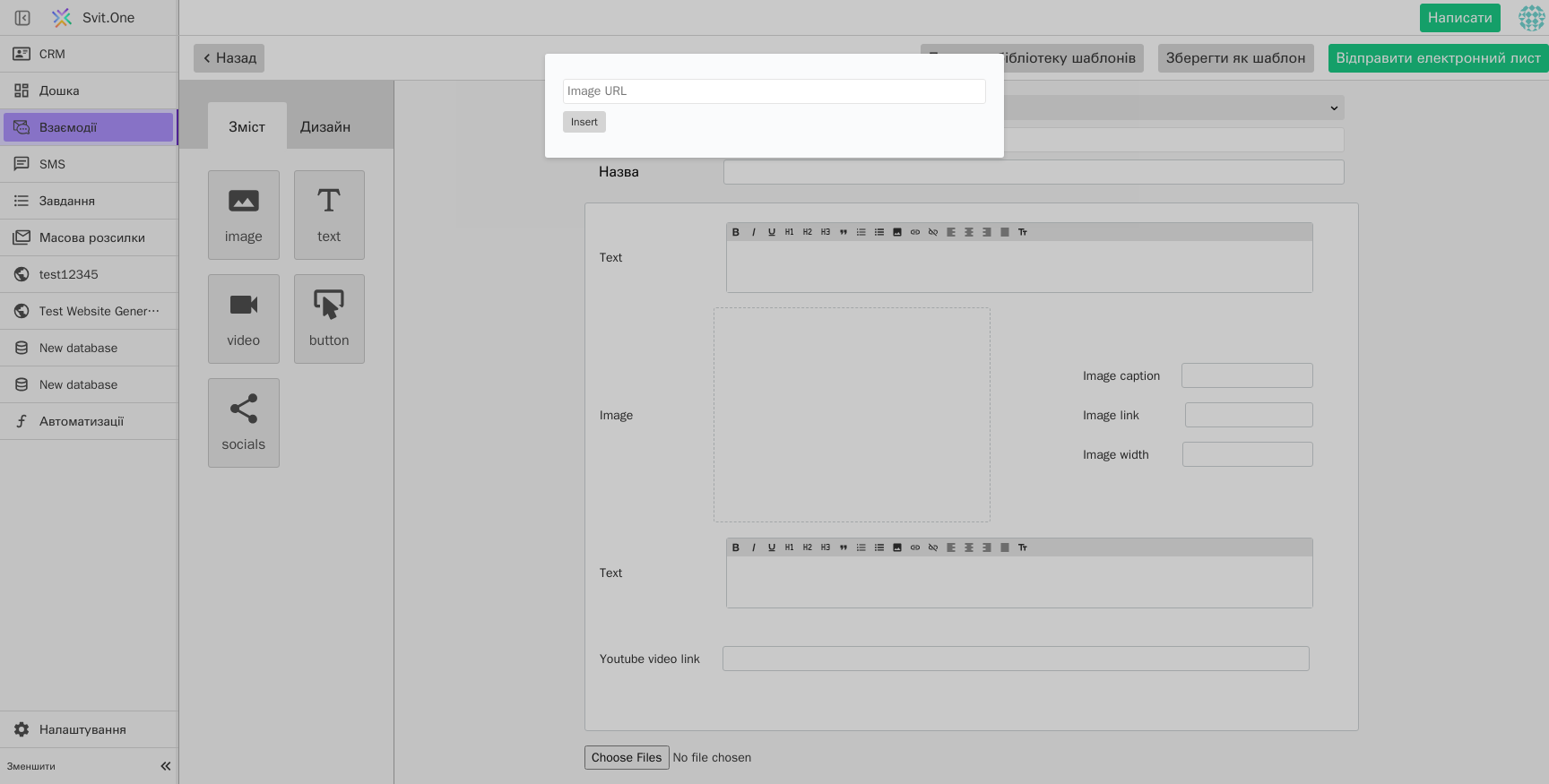 click on "Insert" at bounding box center [774, 392] 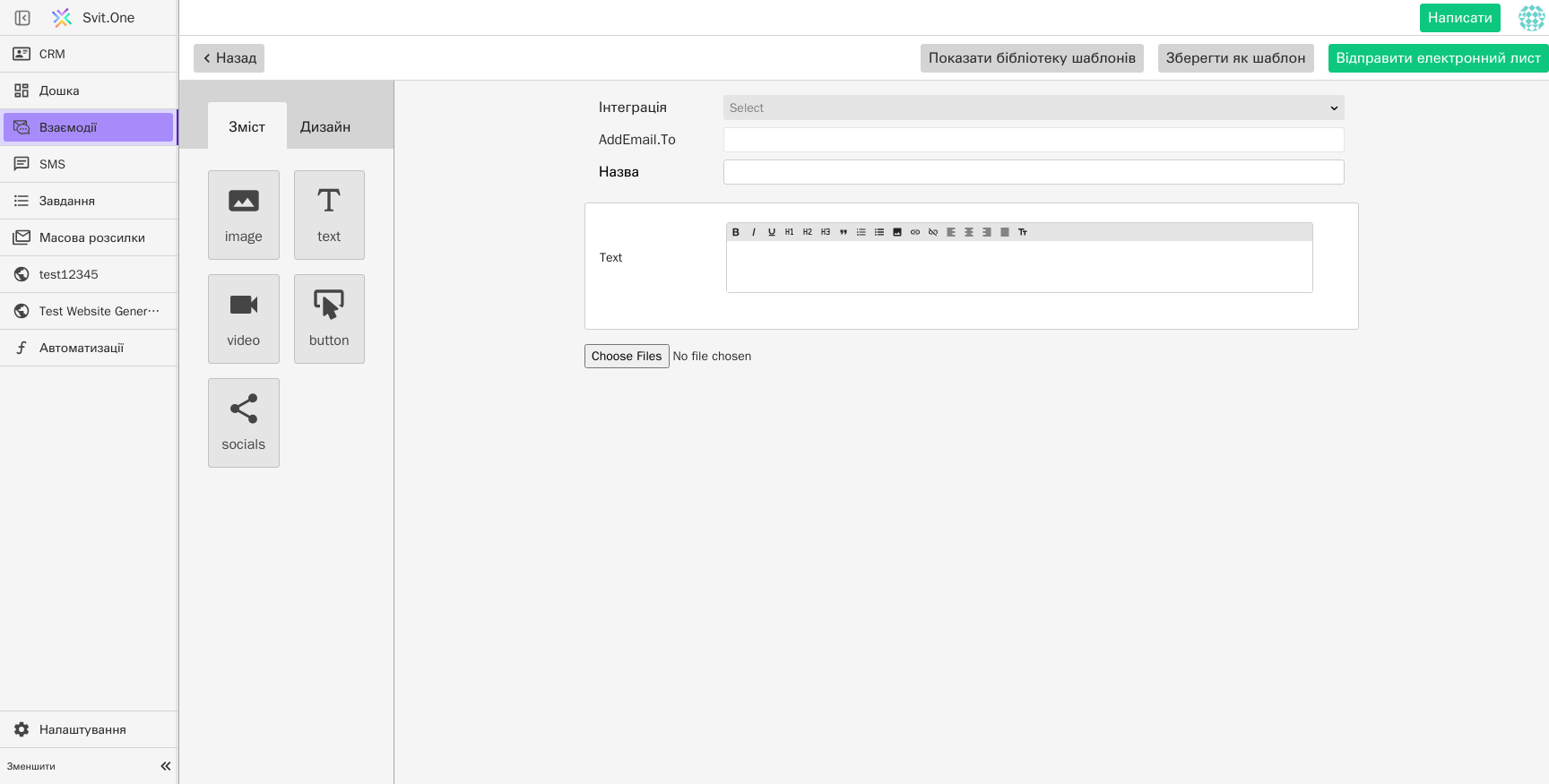 scroll, scrollTop: 0, scrollLeft: 0, axis: both 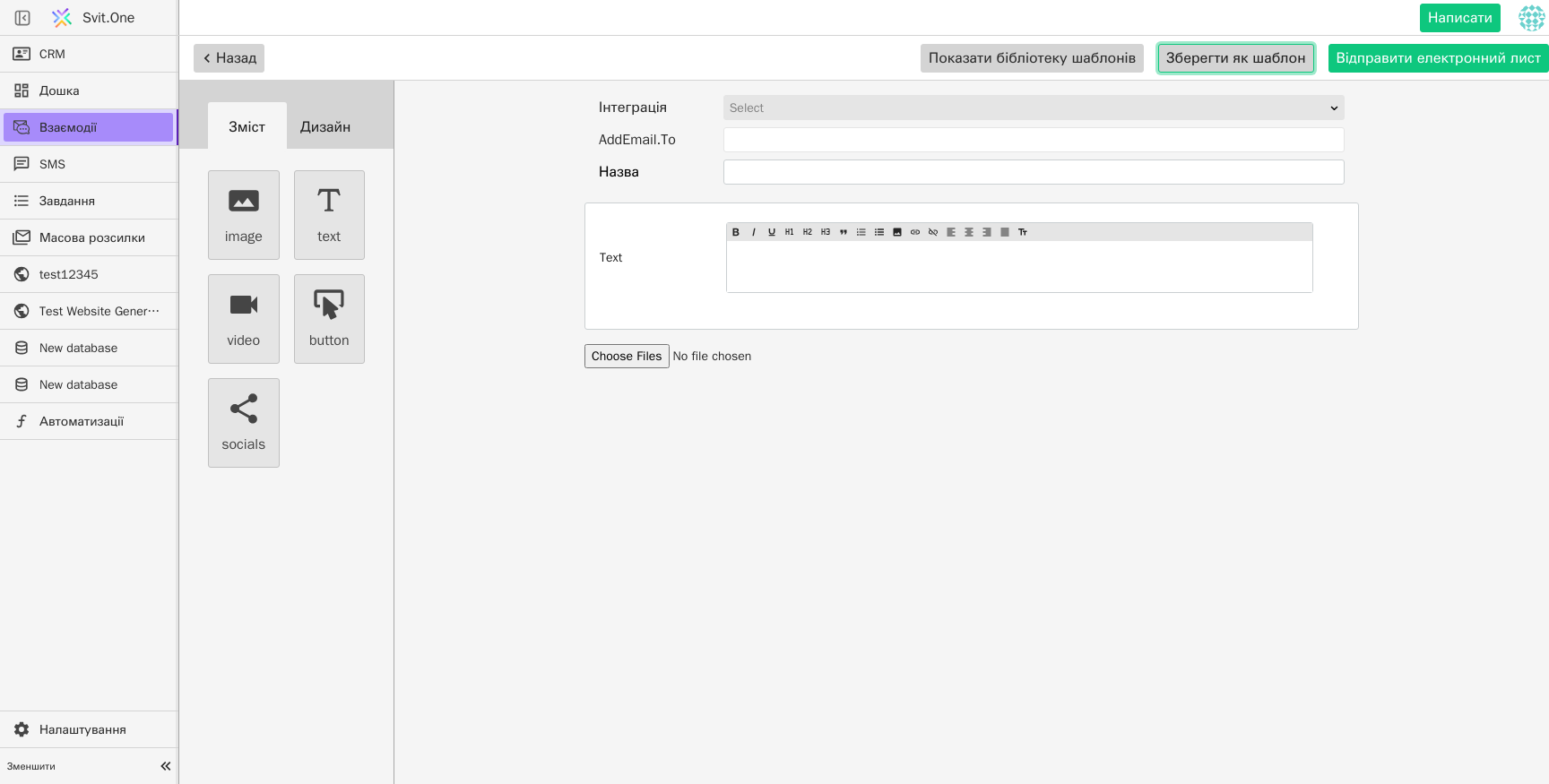 click on "Зберегти як шаблон" at bounding box center [1235, 58] 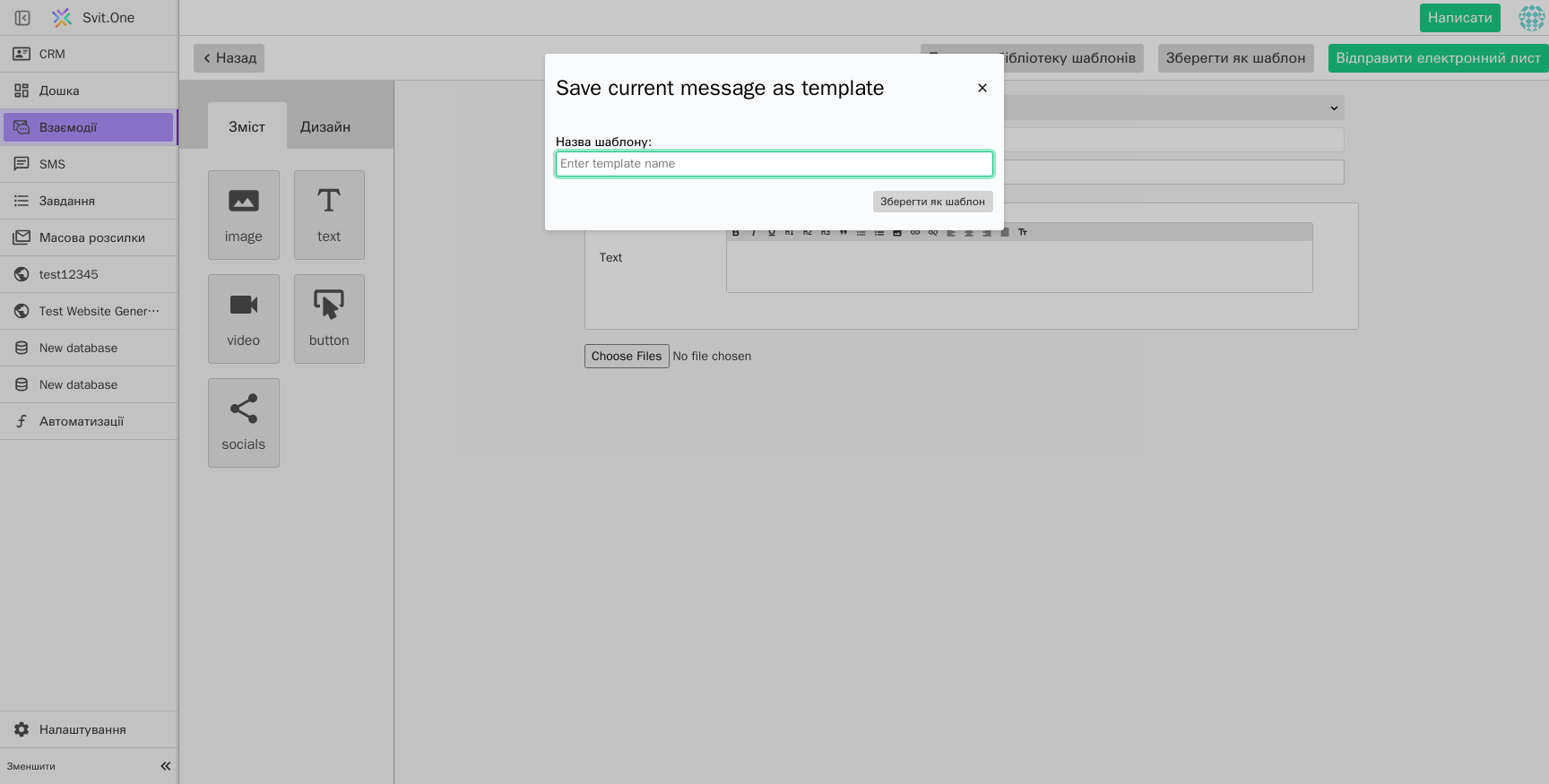 click at bounding box center [774, 164] 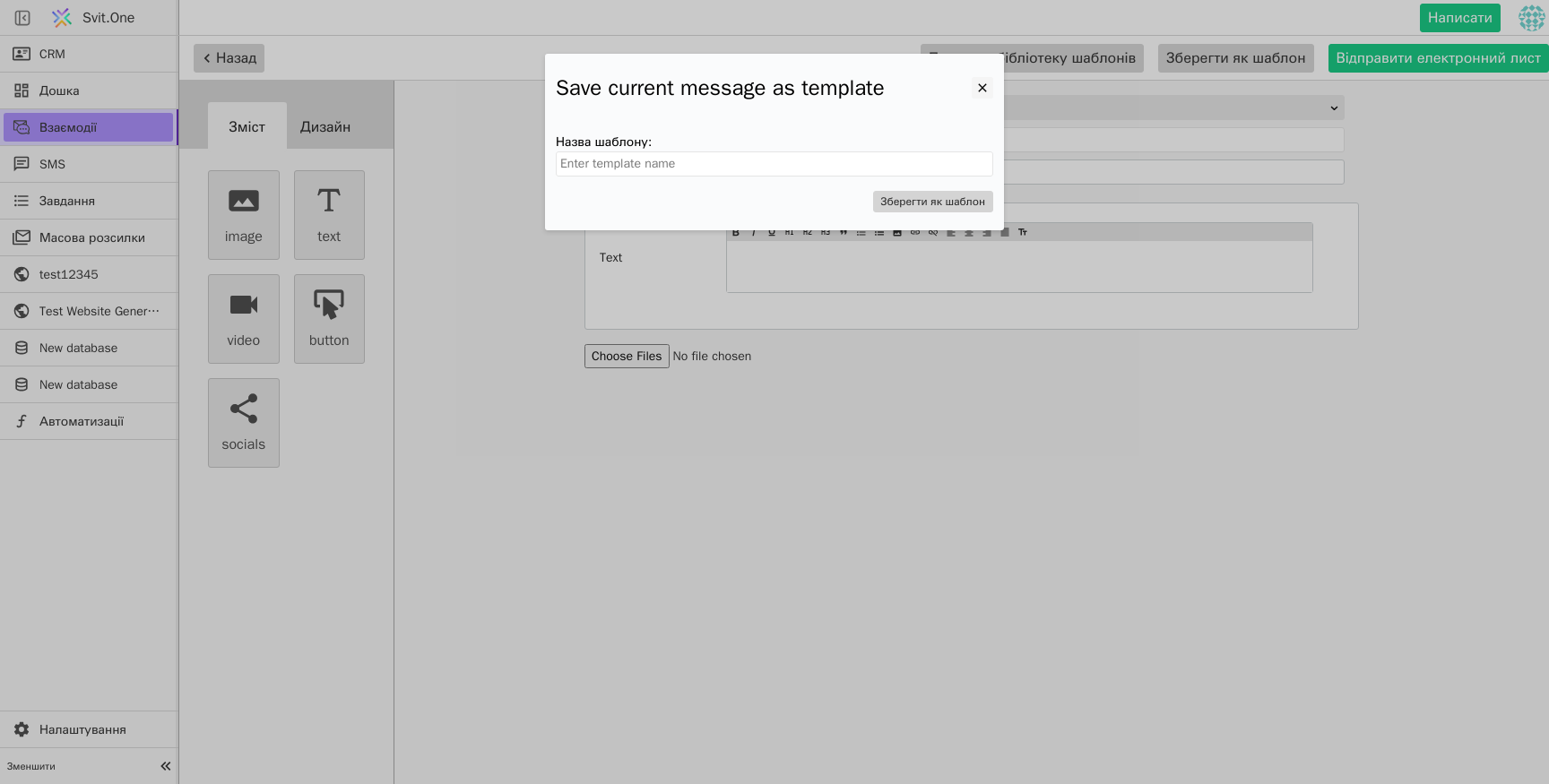 click 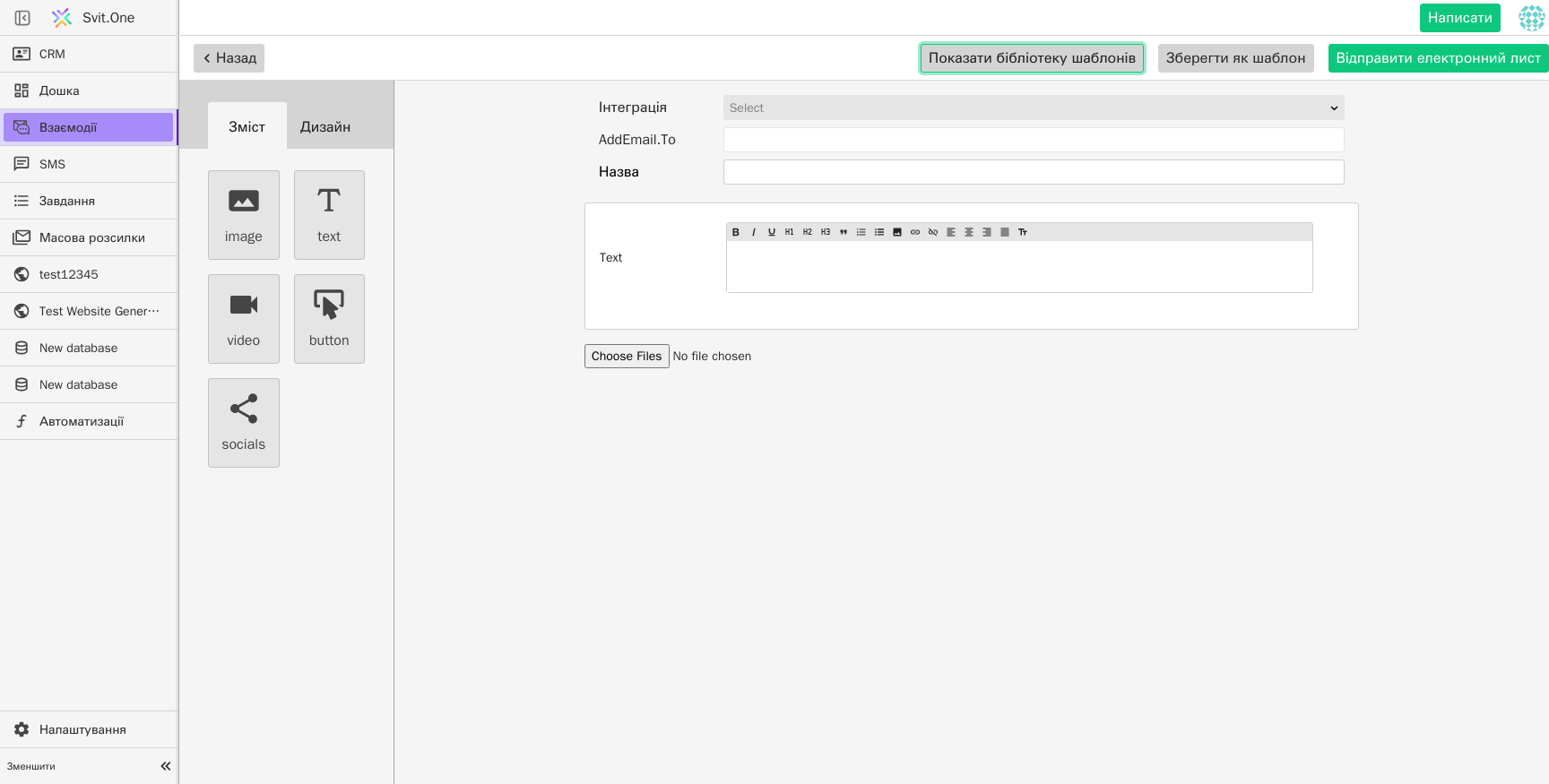 click on "Показати бібліотеку шаблонів" at bounding box center [1032, 58] 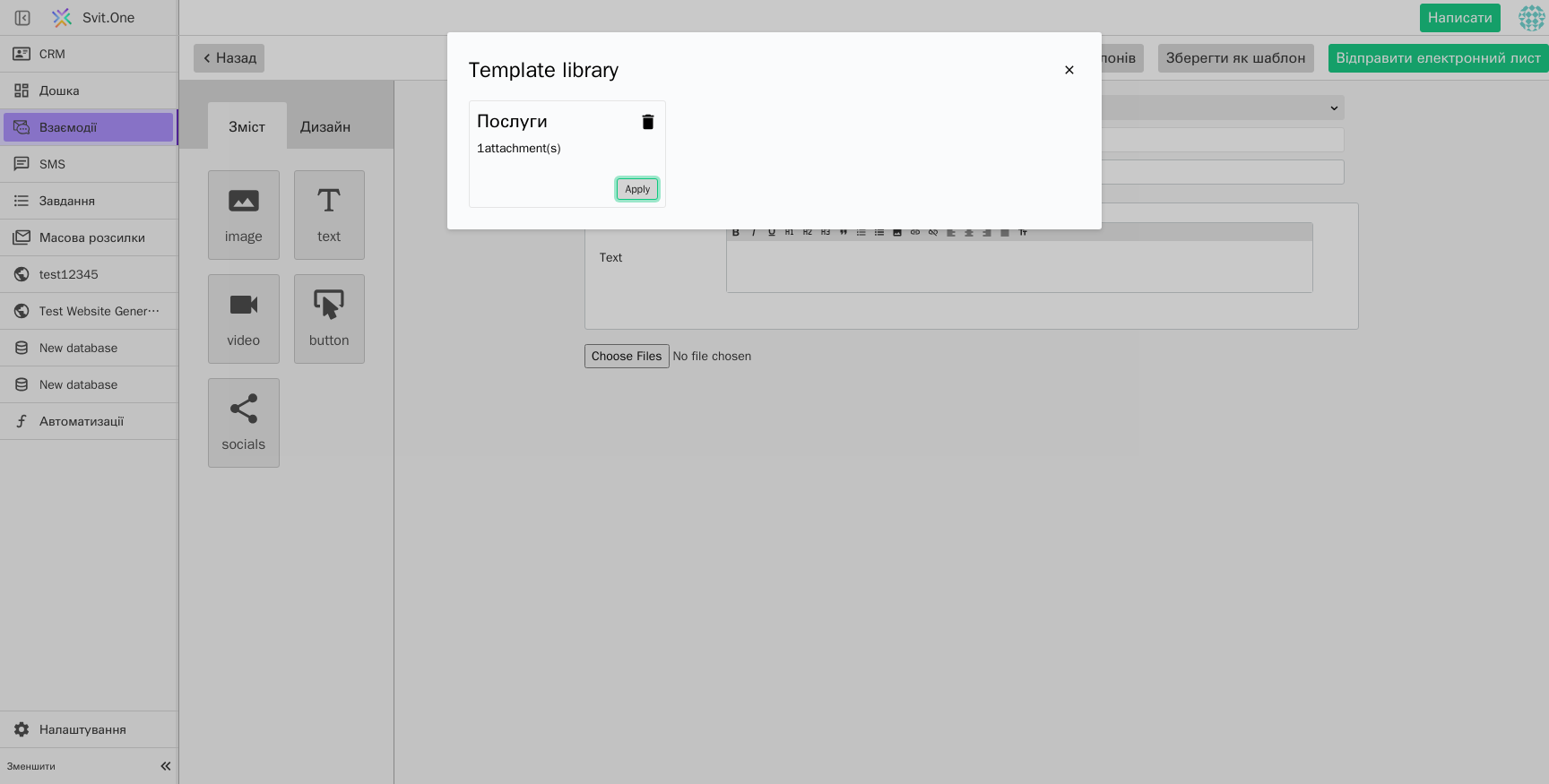 click on "Apply" at bounding box center [637, 189] 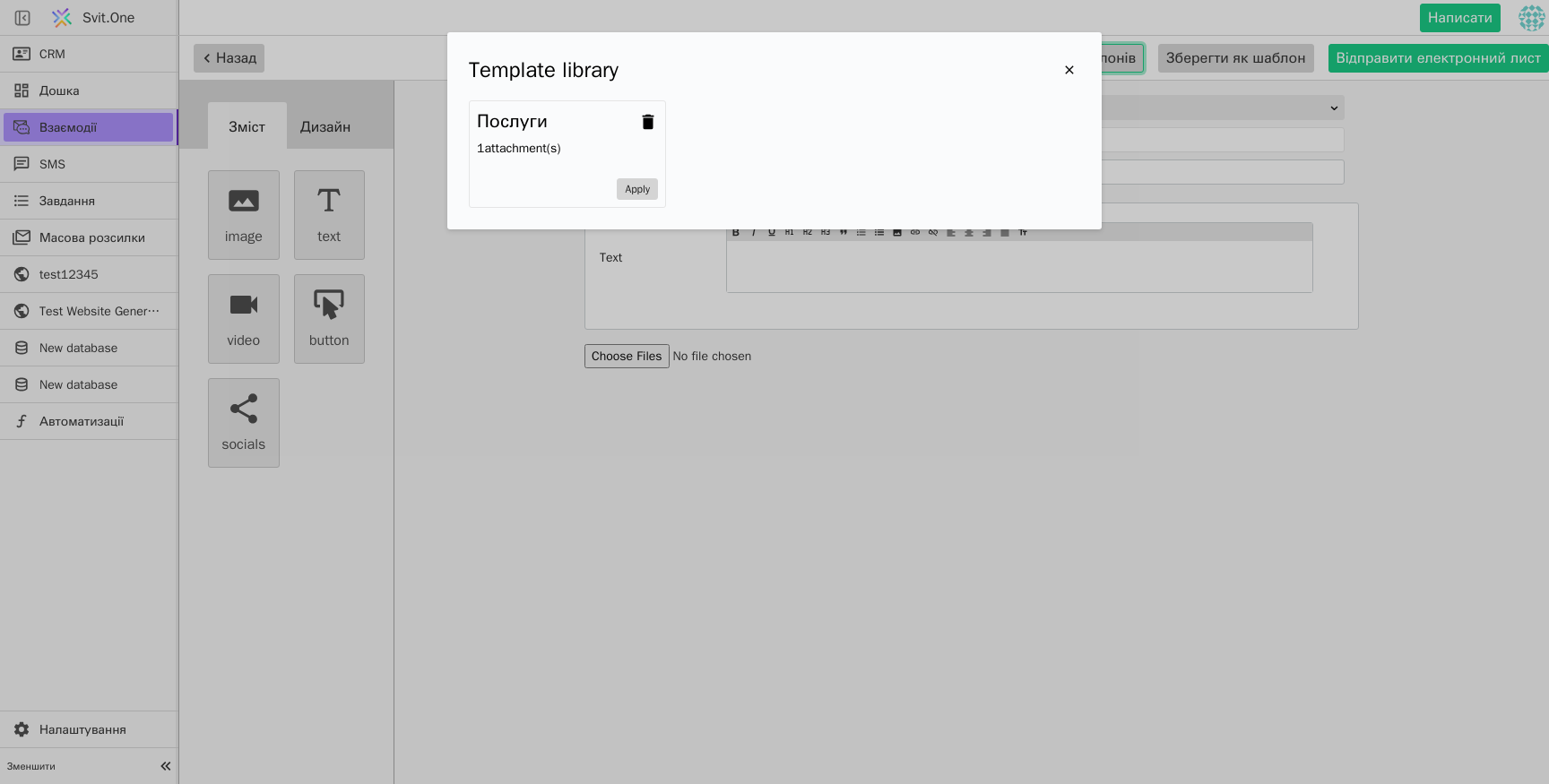 type on "Тестуємо шаблони повідомлень" 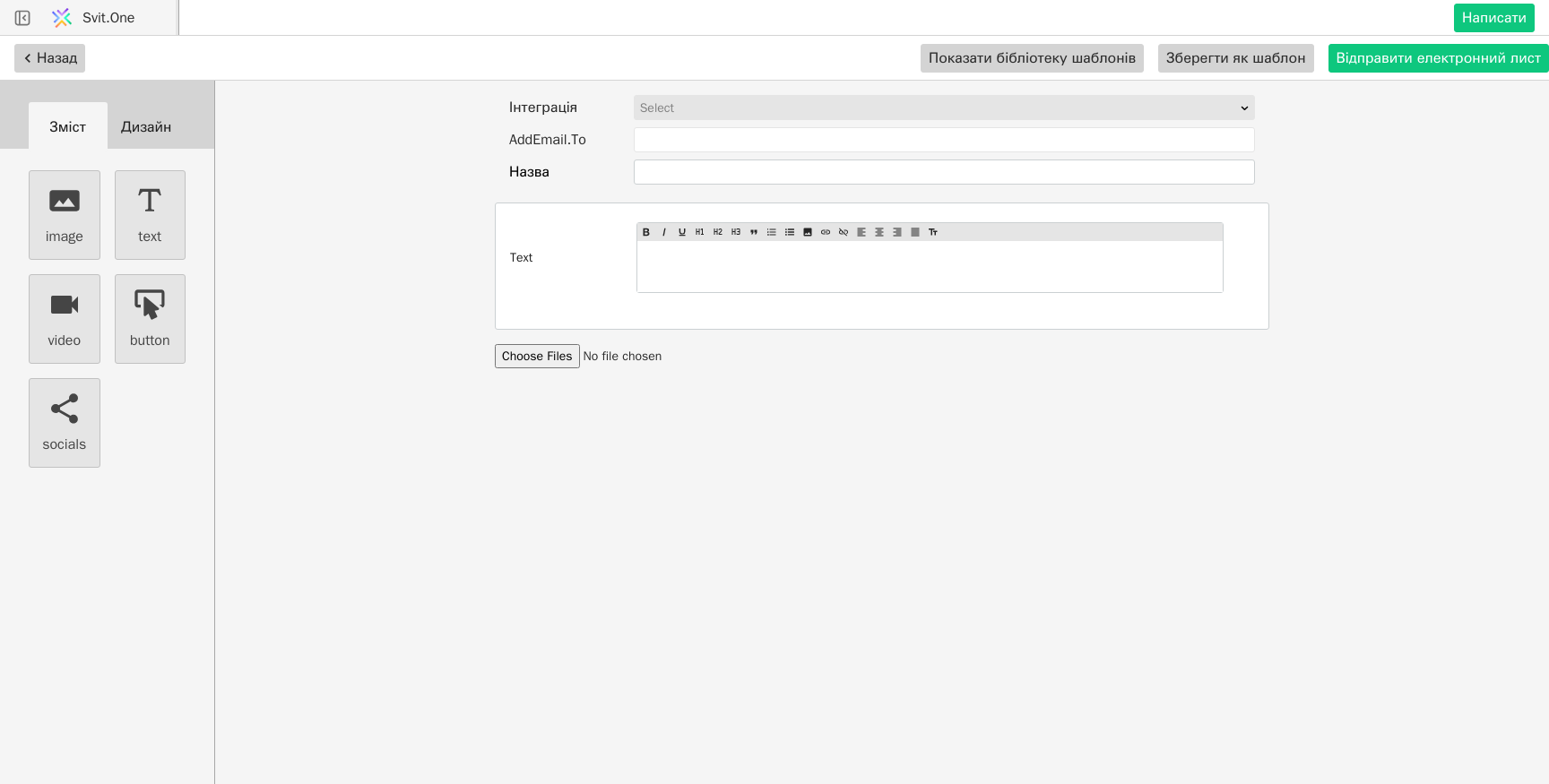 scroll, scrollTop: 0, scrollLeft: 0, axis: both 